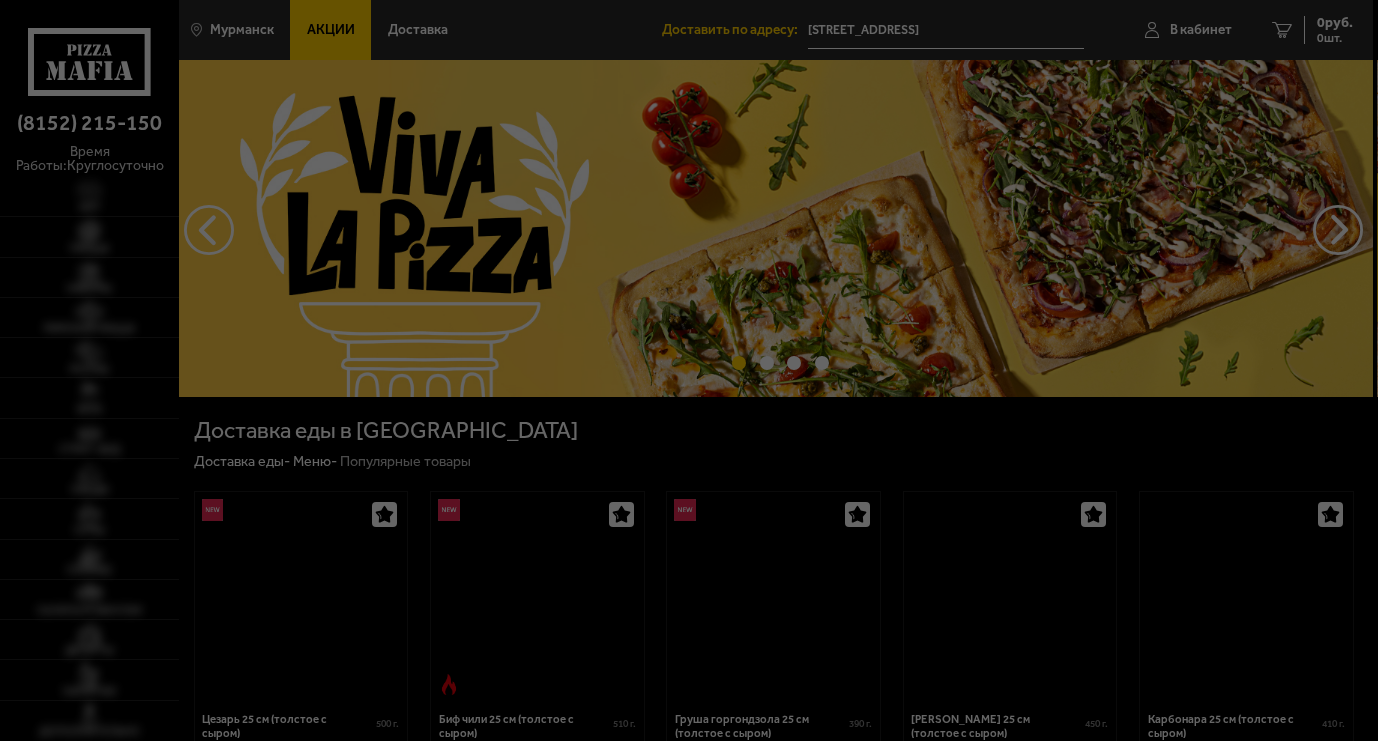 scroll, scrollTop: 0, scrollLeft: 0, axis: both 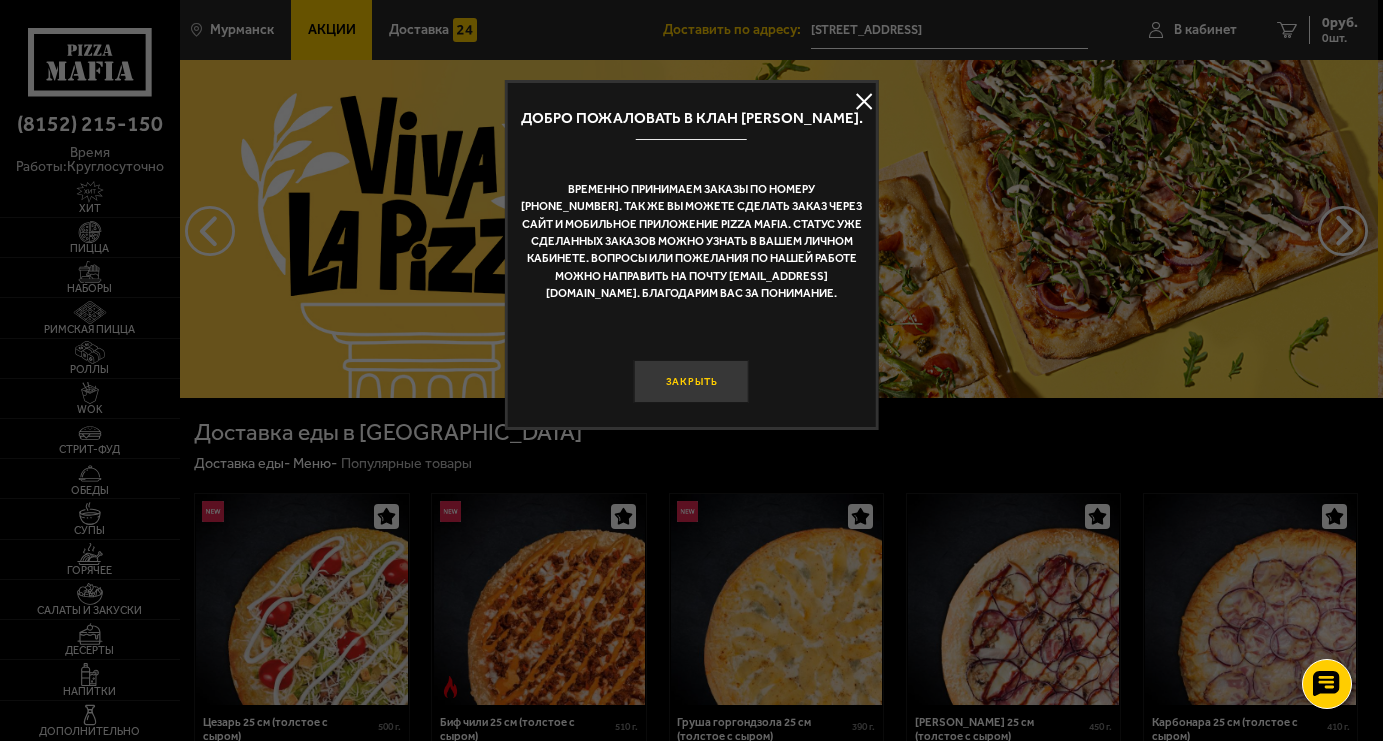 click on "Закрыть" at bounding box center (691, 381) 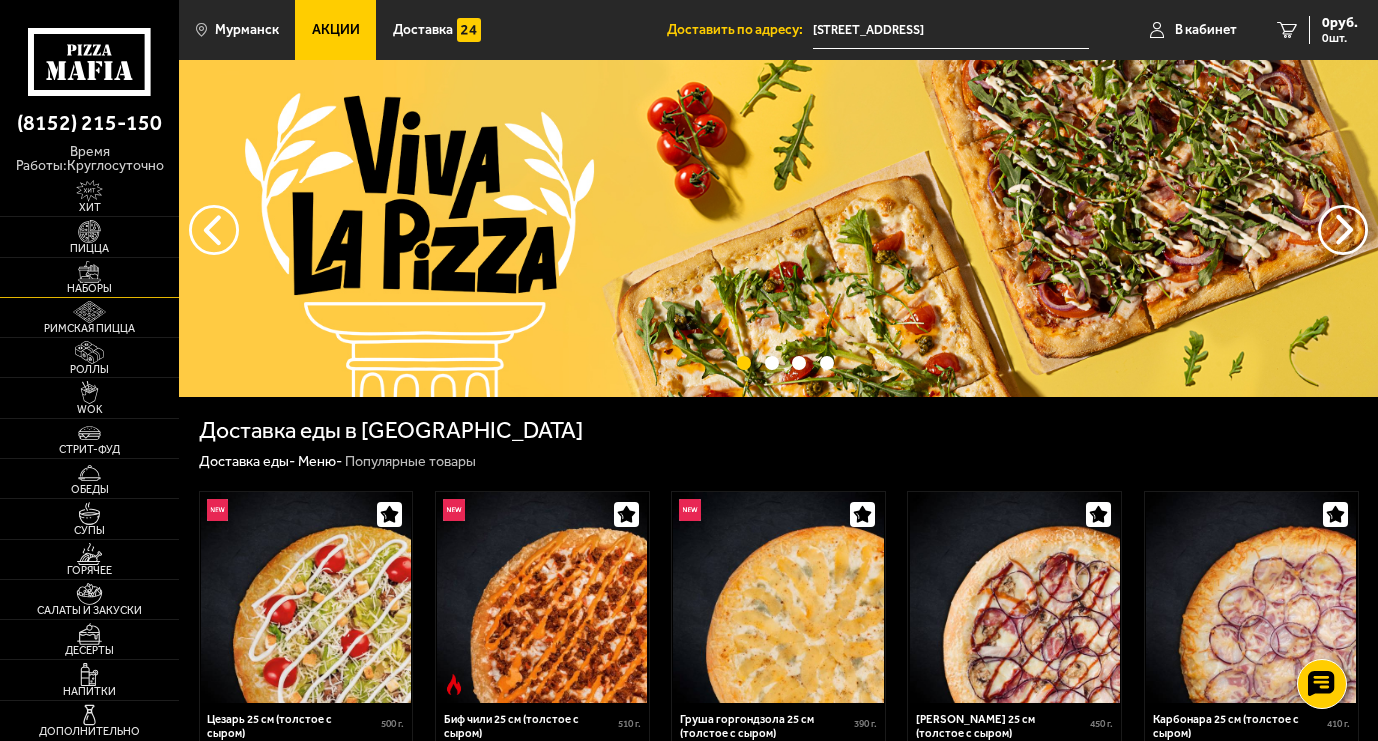 click on "Наборы" at bounding box center [89, 288] 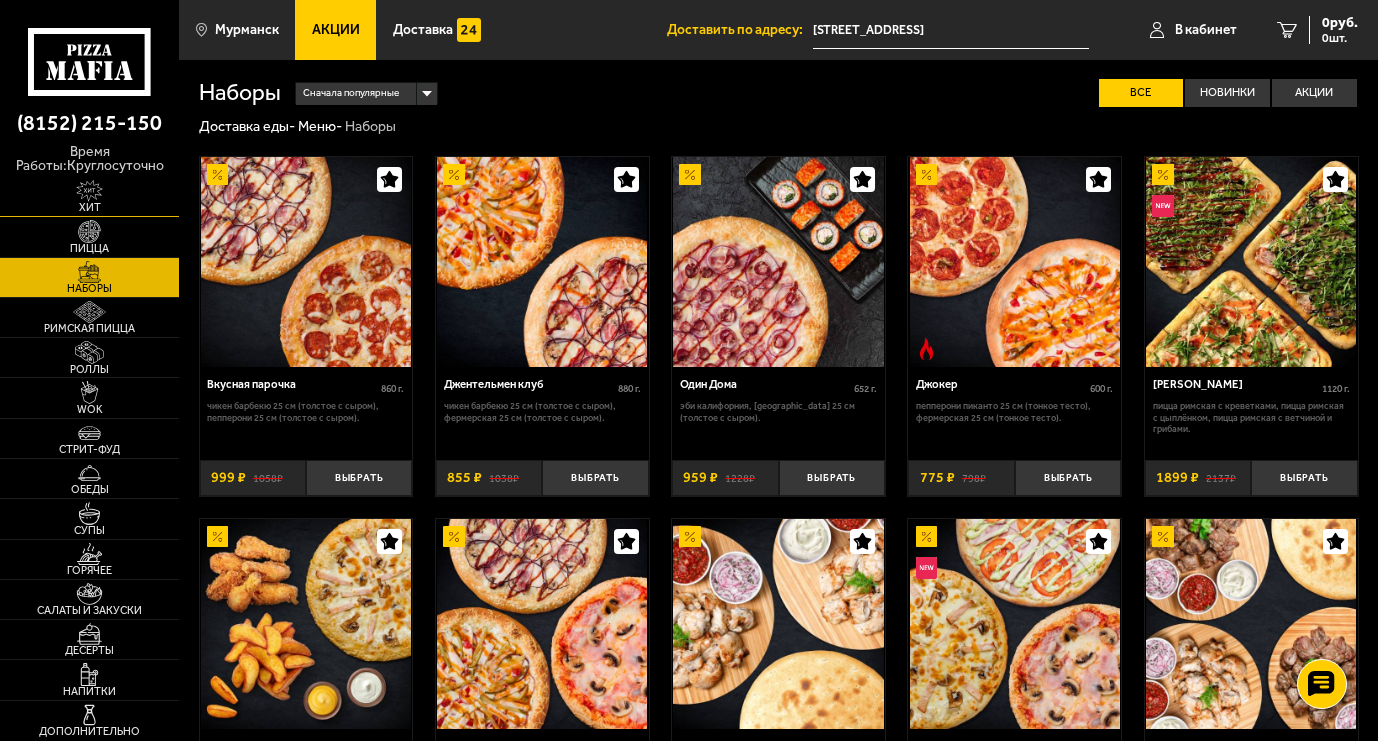 click on "Хит" at bounding box center [89, 207] 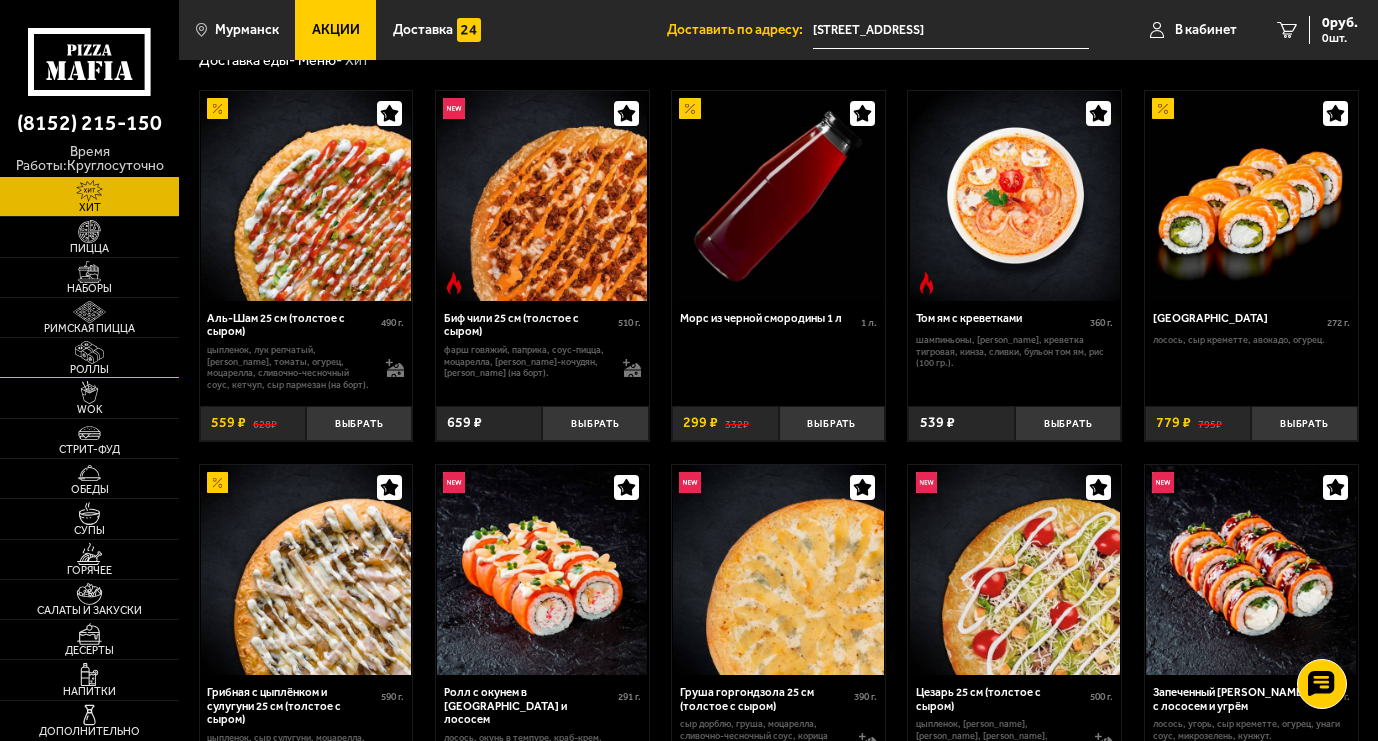 scroll, scrollTop: 100, scrollLeft: 0, axis: vertical 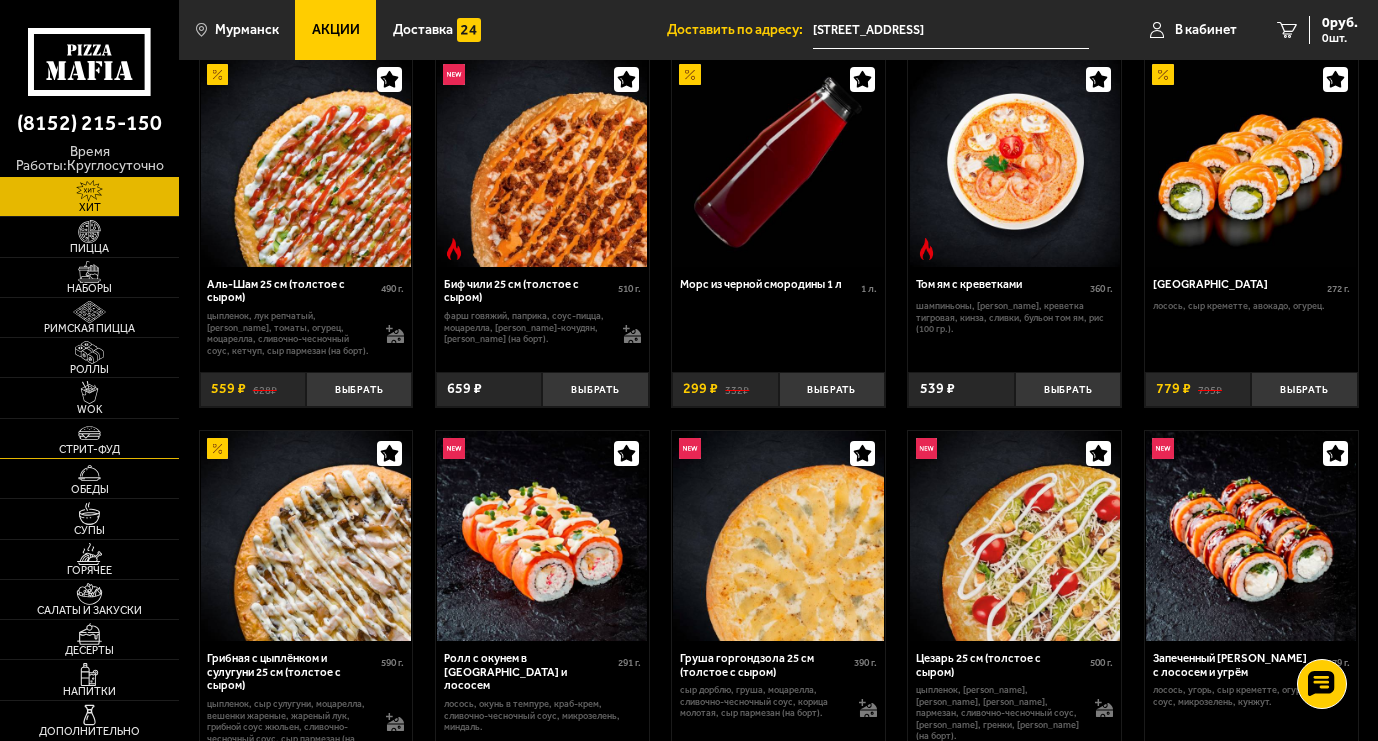 click at bounding box center [89, 433] 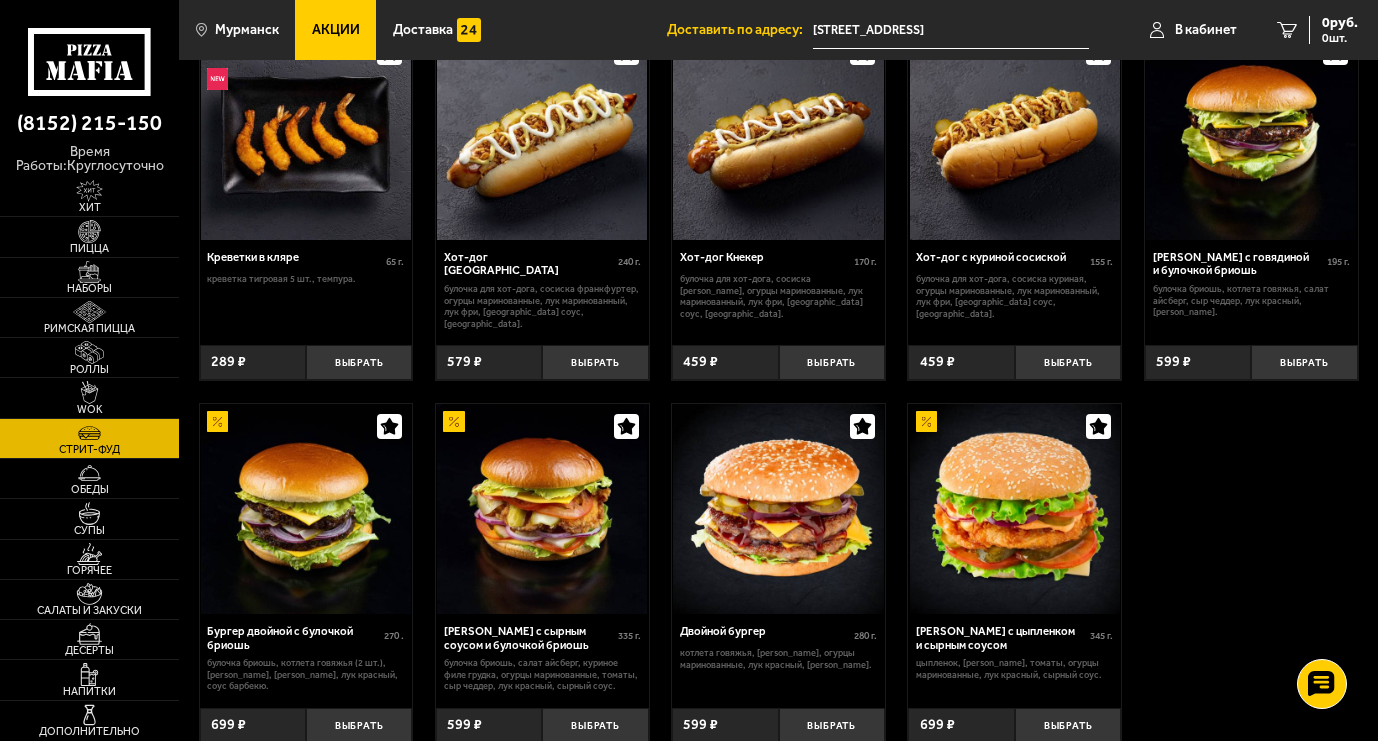 scroll, scrollTop: 200, scrollLeft: 0, axis: vertical 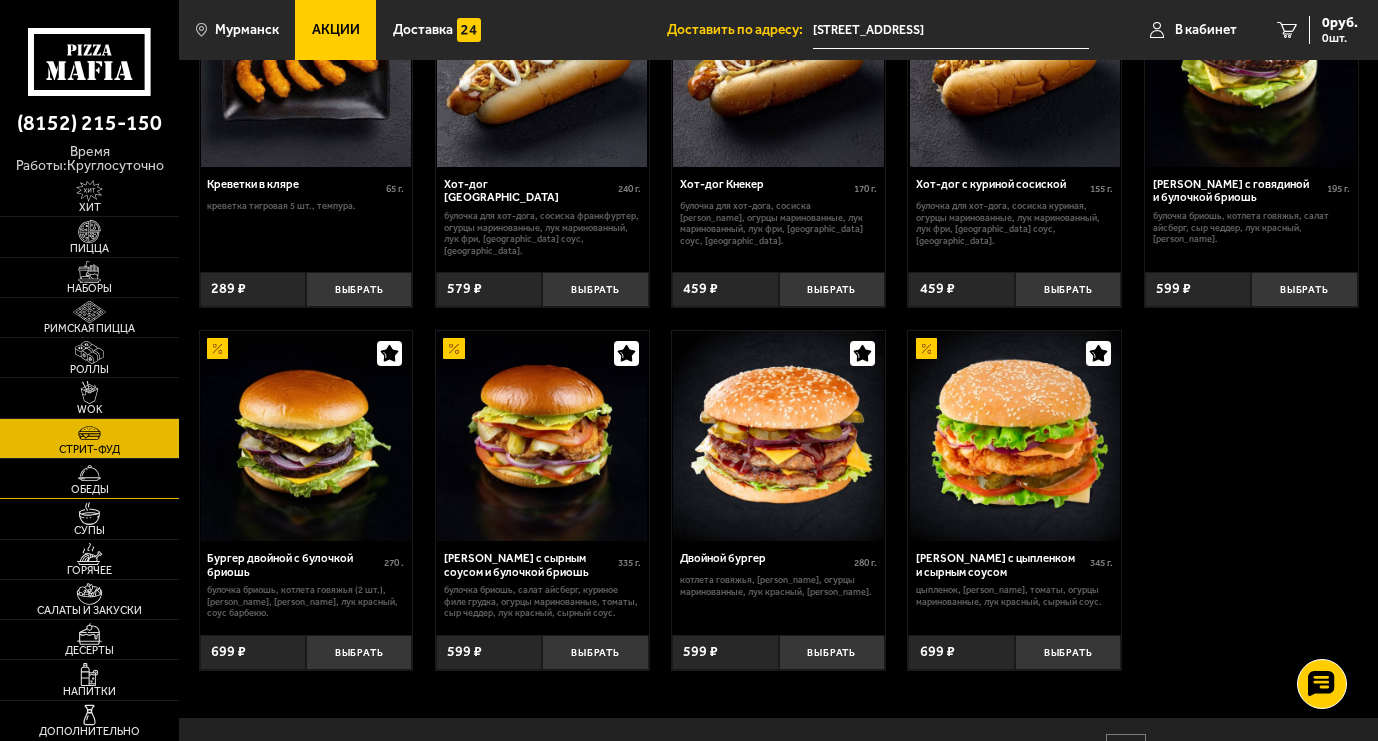 click on "Обеды" at bounding box center (89, 489) 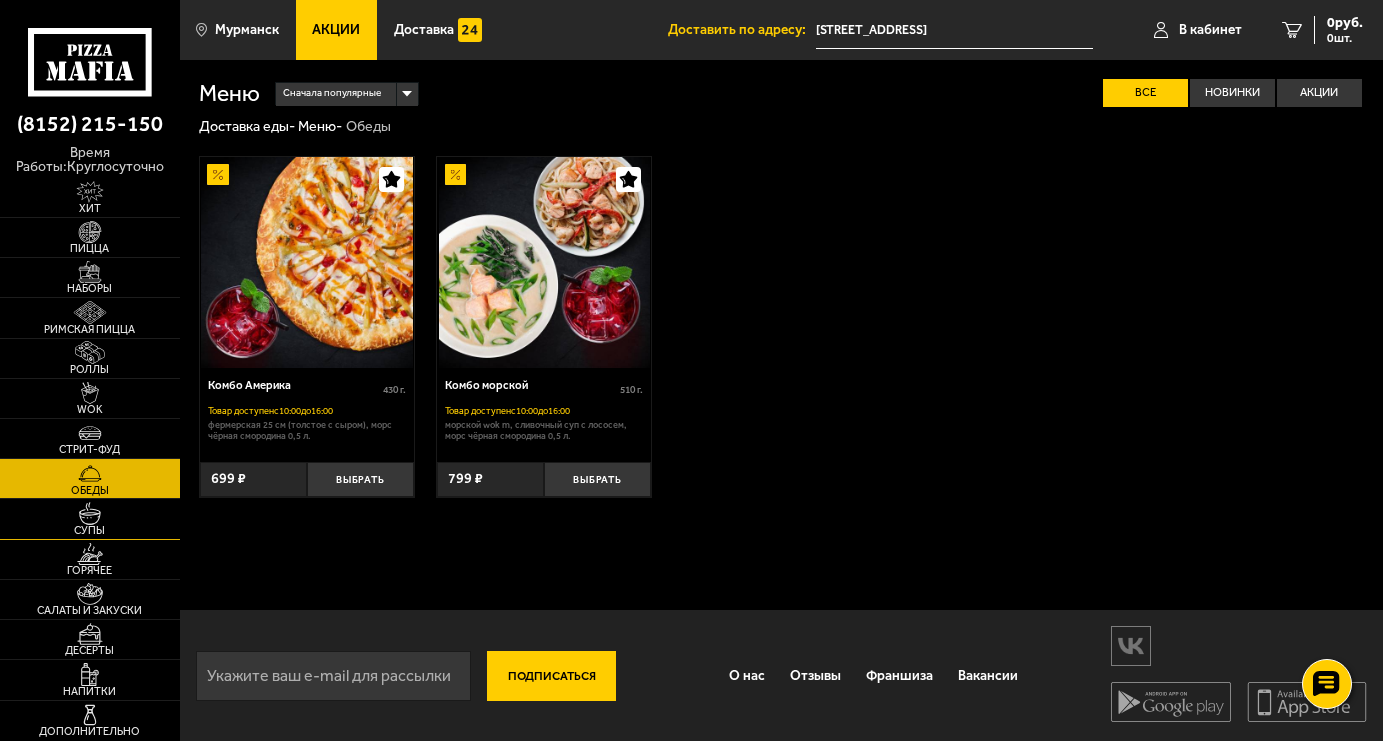 click on "Супы" at bounding box center [90, 530] 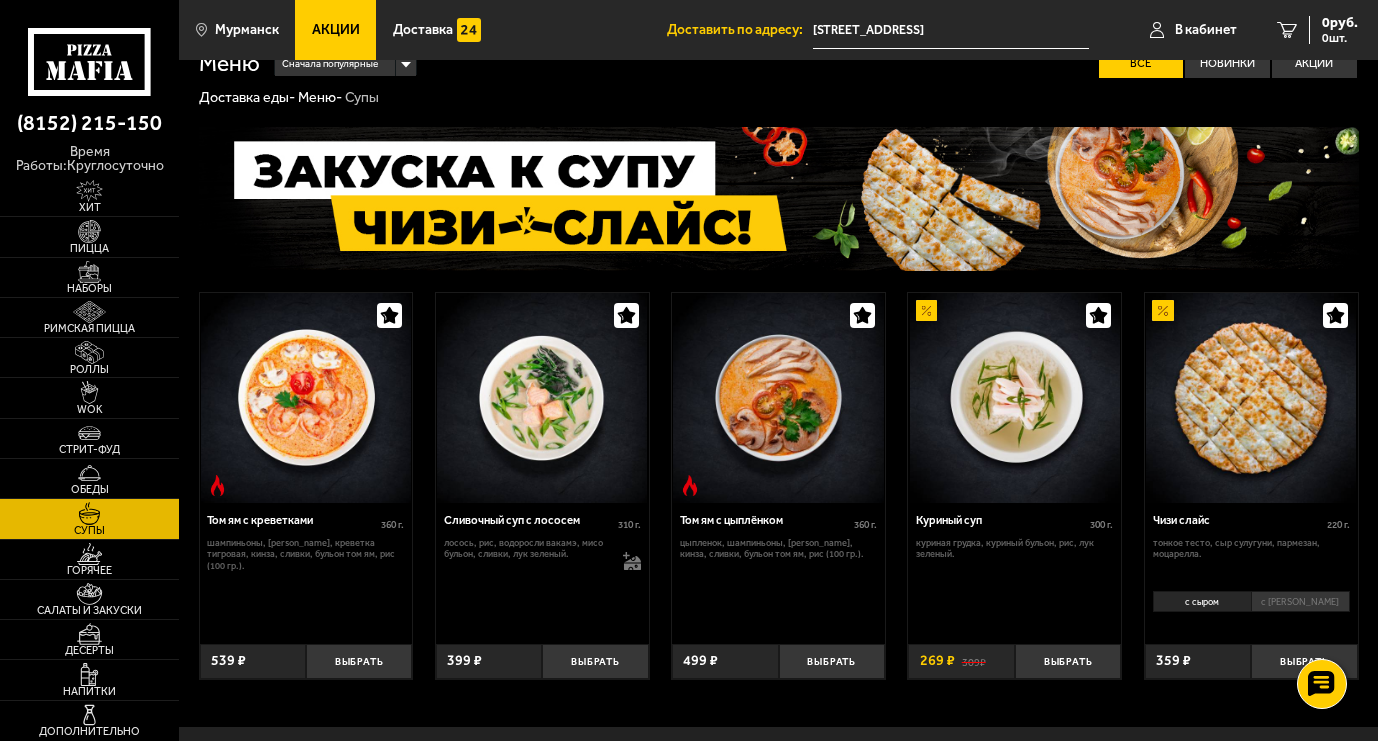 scroll, scrollTop: 0, scrollLeft: 0, axis: both 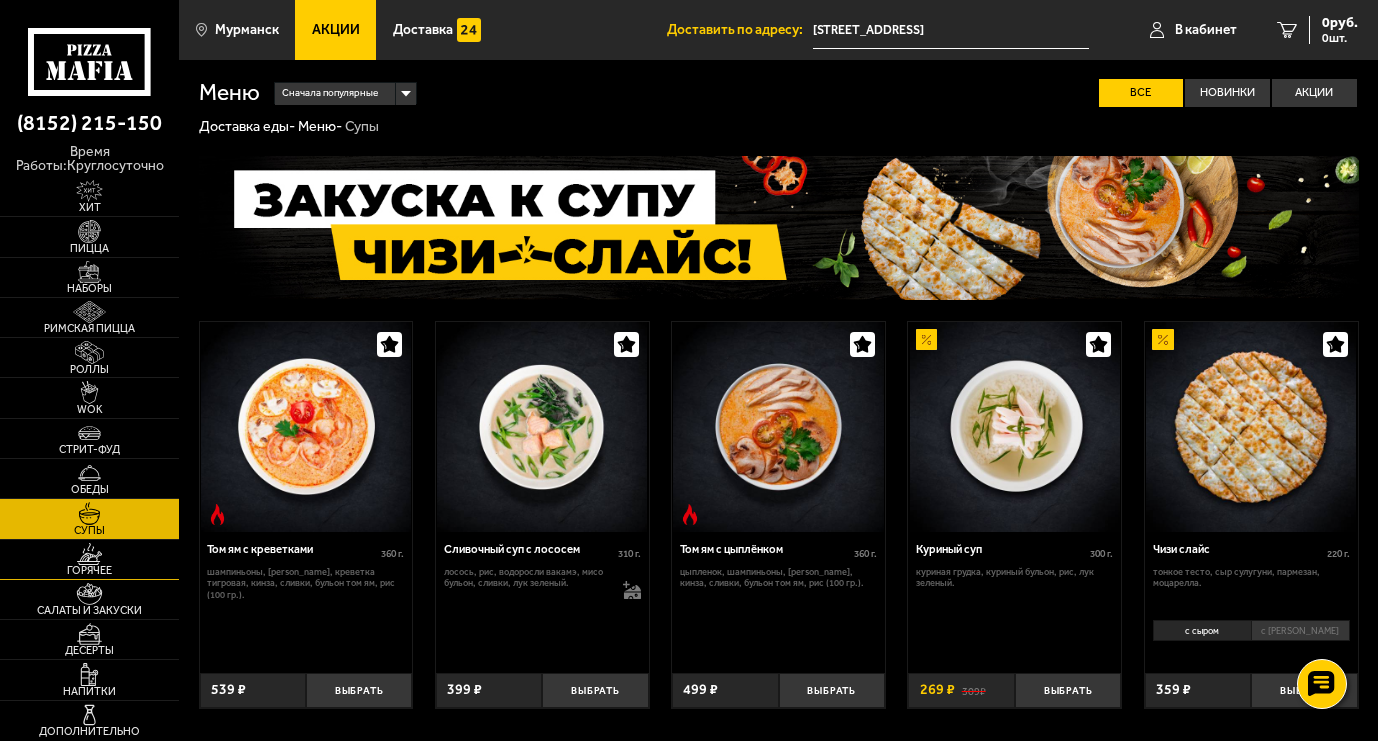 click on "Горячее" at bounding box center [89, 570] 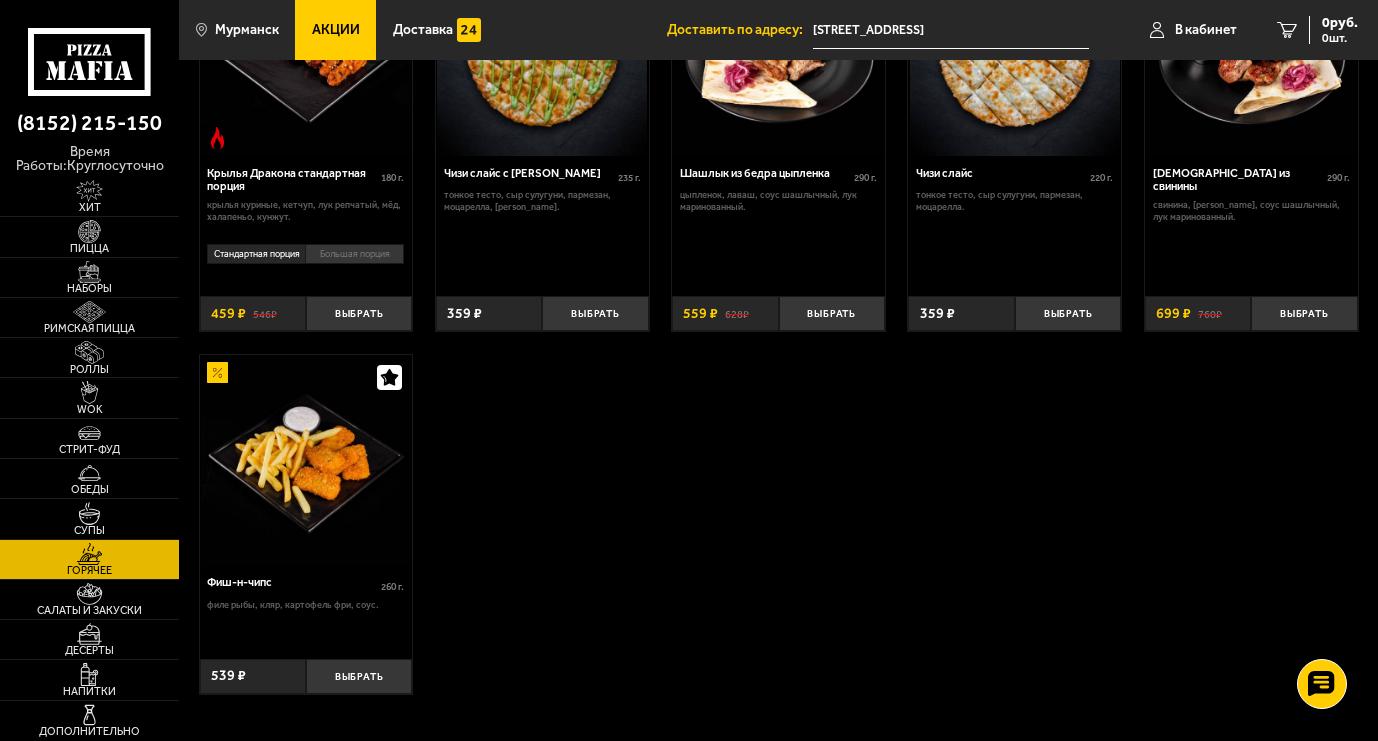 scroll, scrollTop: 1000, scrollLeft: 0, axis: vertical 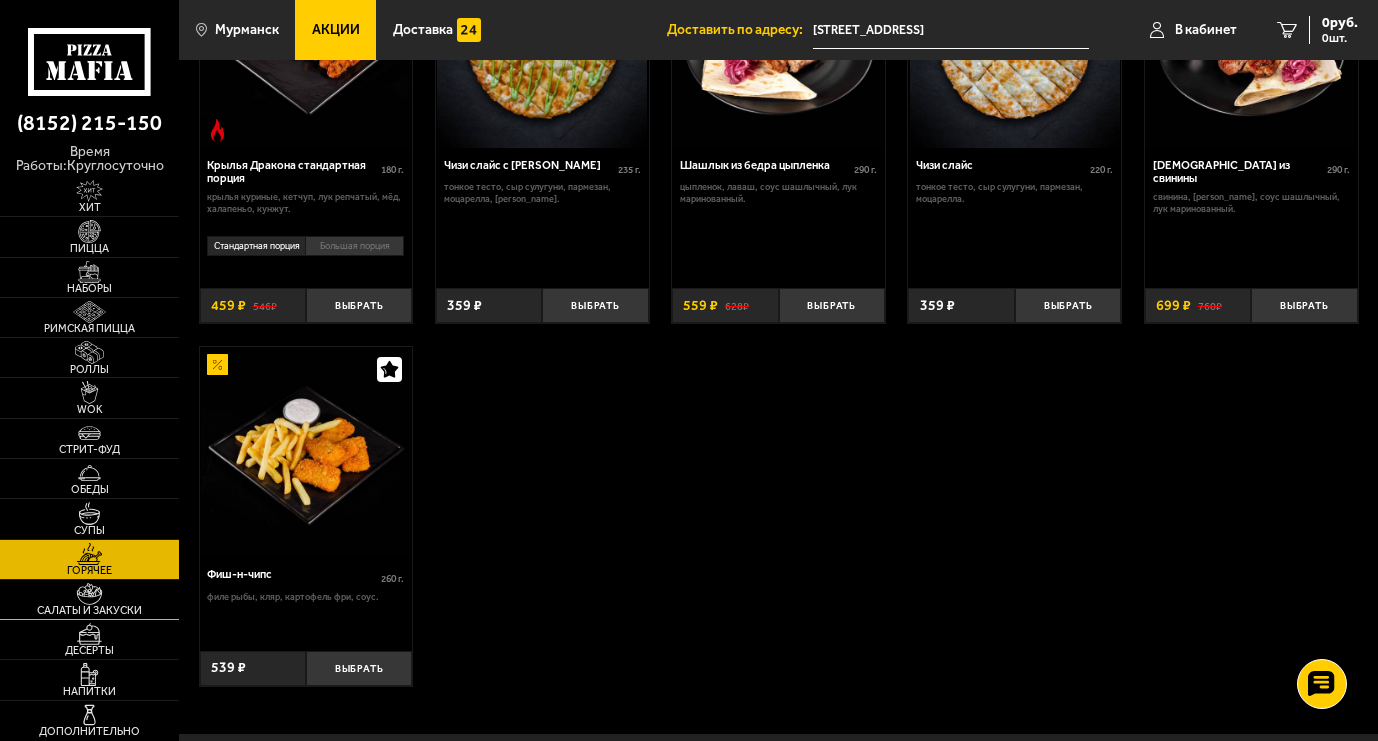 click on "Салаты и закуски" at bounding box center [89, 599] 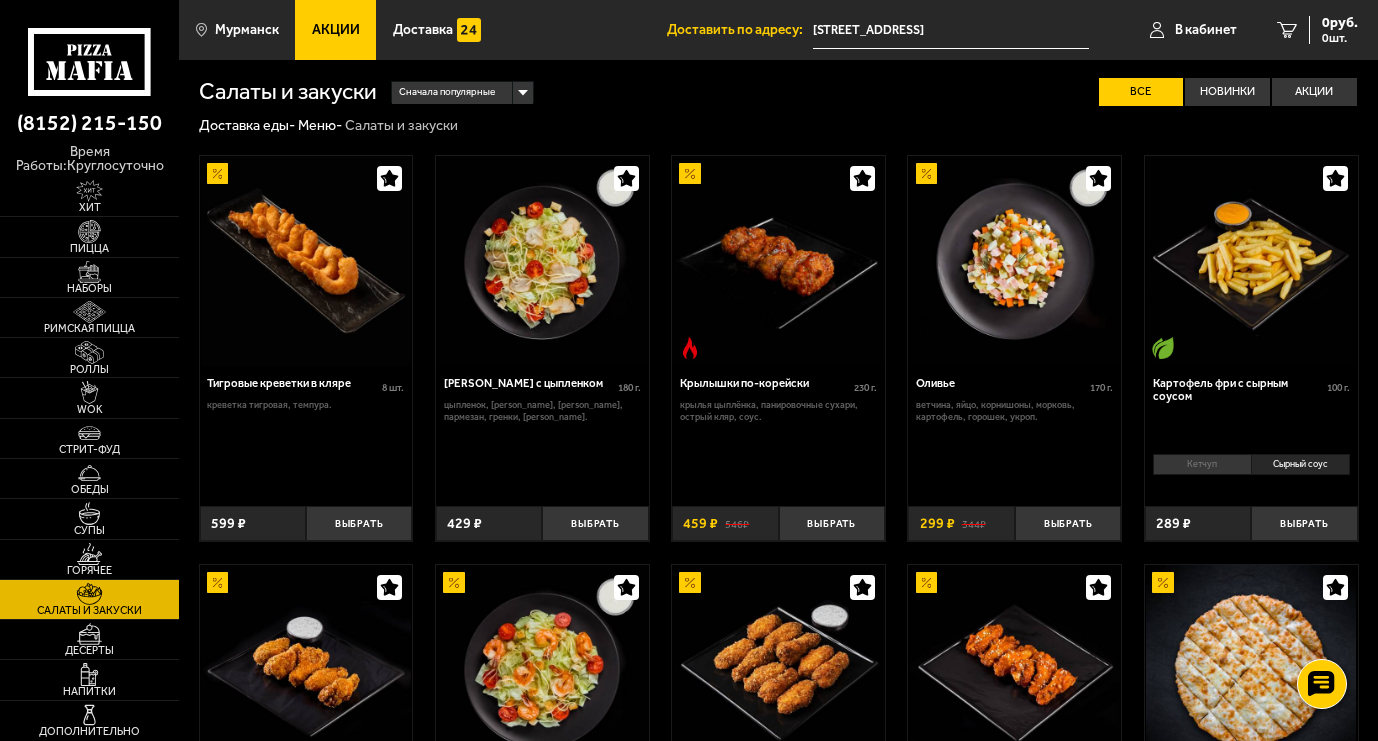 scroll, scrollTop: 0, scrollLeft: 0, axis: both 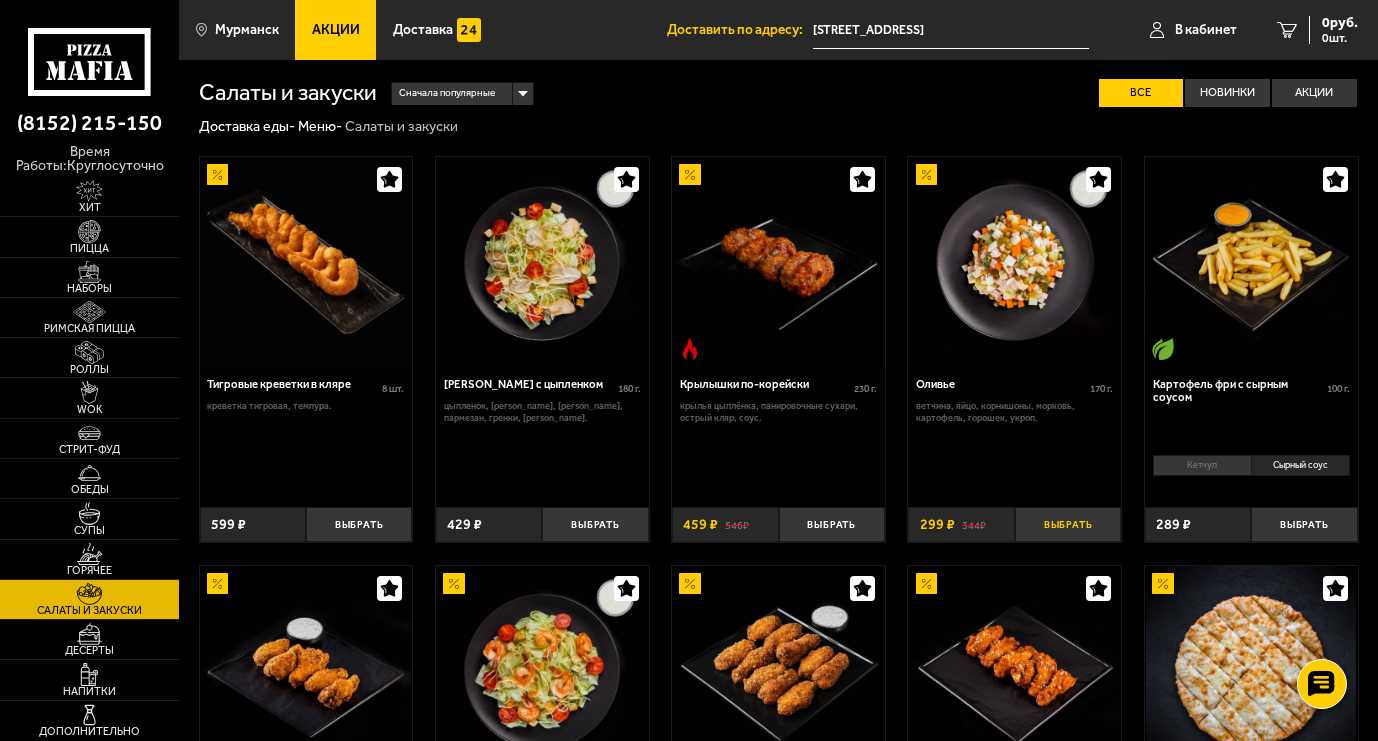 click on "Выбрать" at bounding box center (1068, 524) 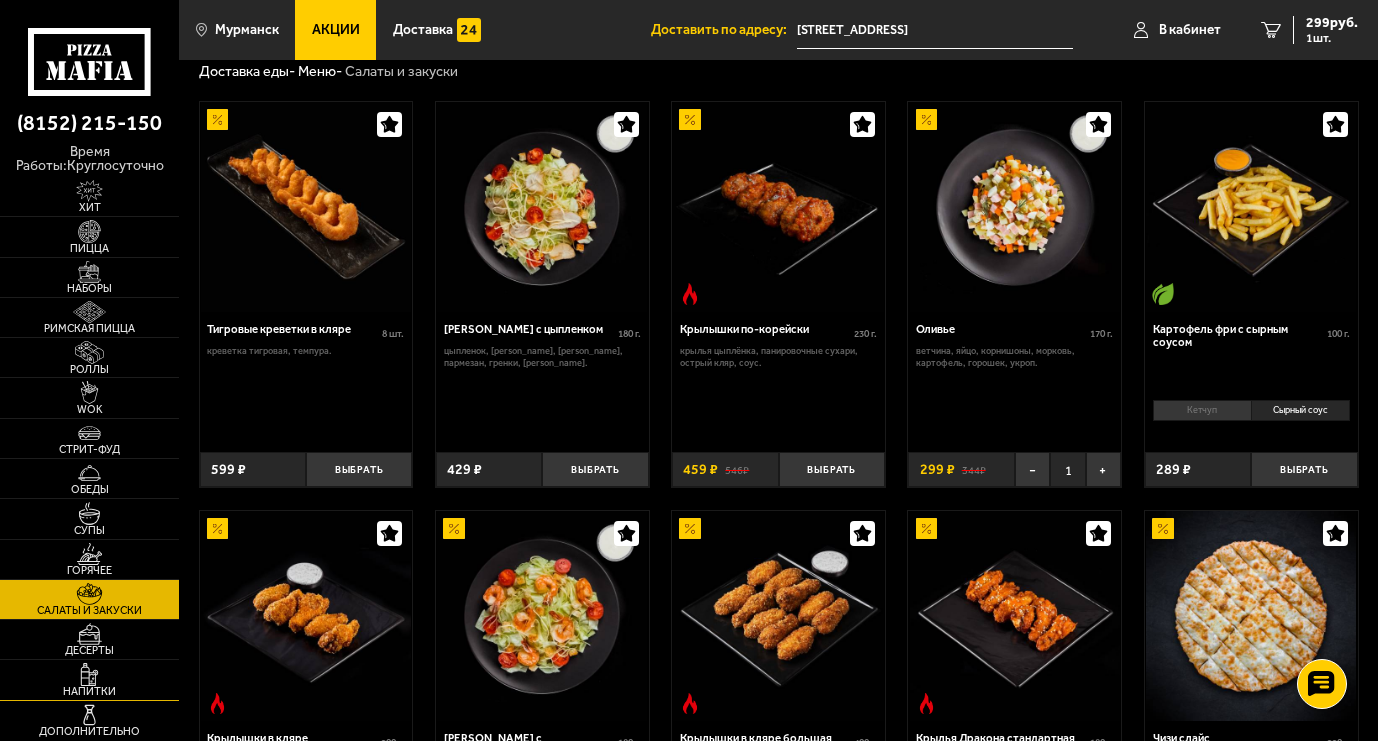 scroll, scrollTop: 200, scrollLeft: 0, axis: vertical 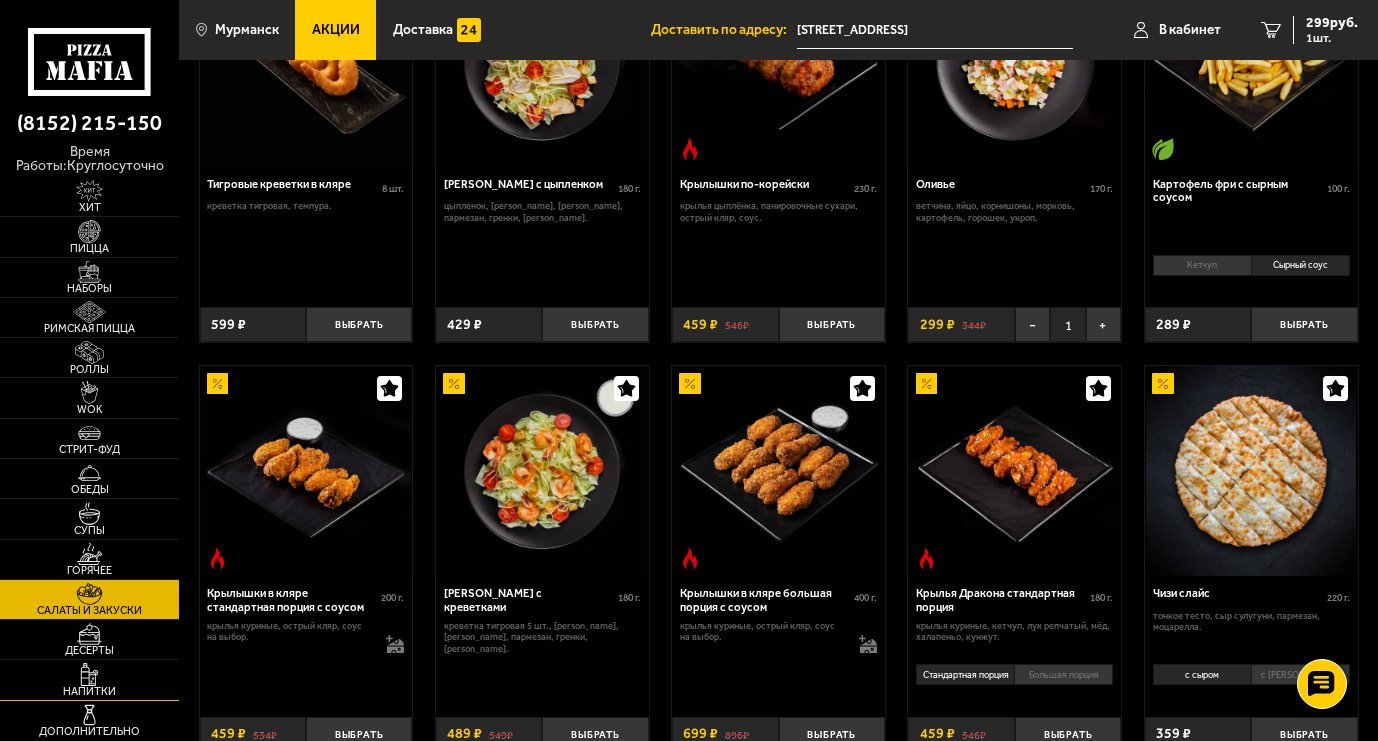 click at bounding box center (89, 674) 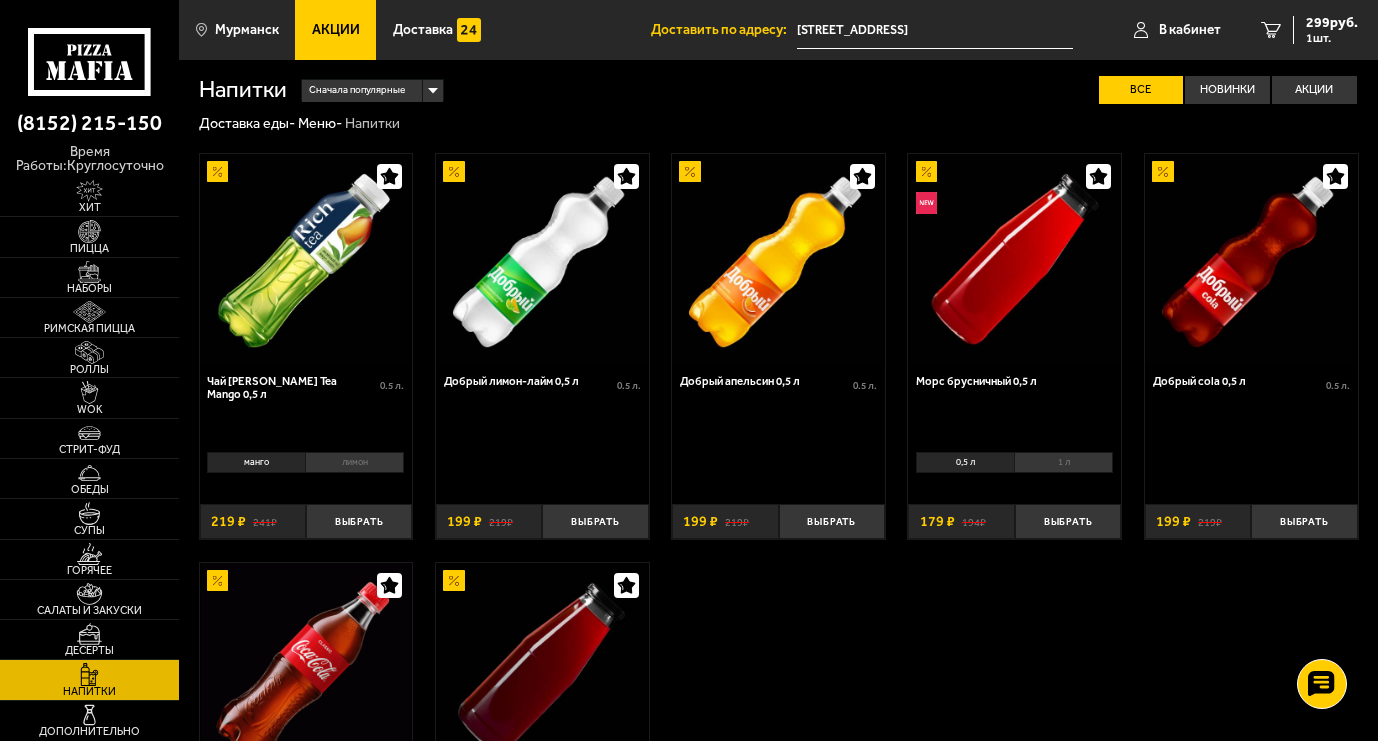 scroll, scrollTop: 0, scrollLeft: 0, axis: both 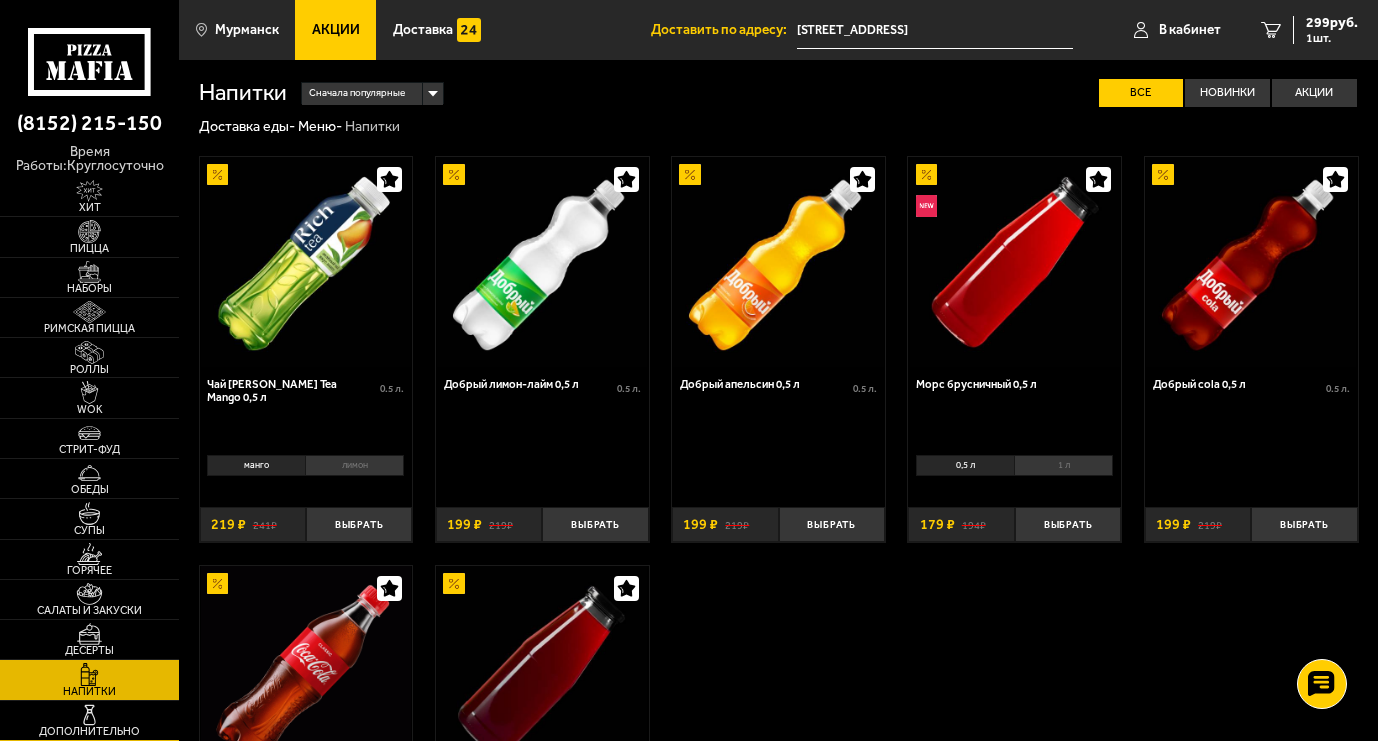 click at bounding box center [89, 715] 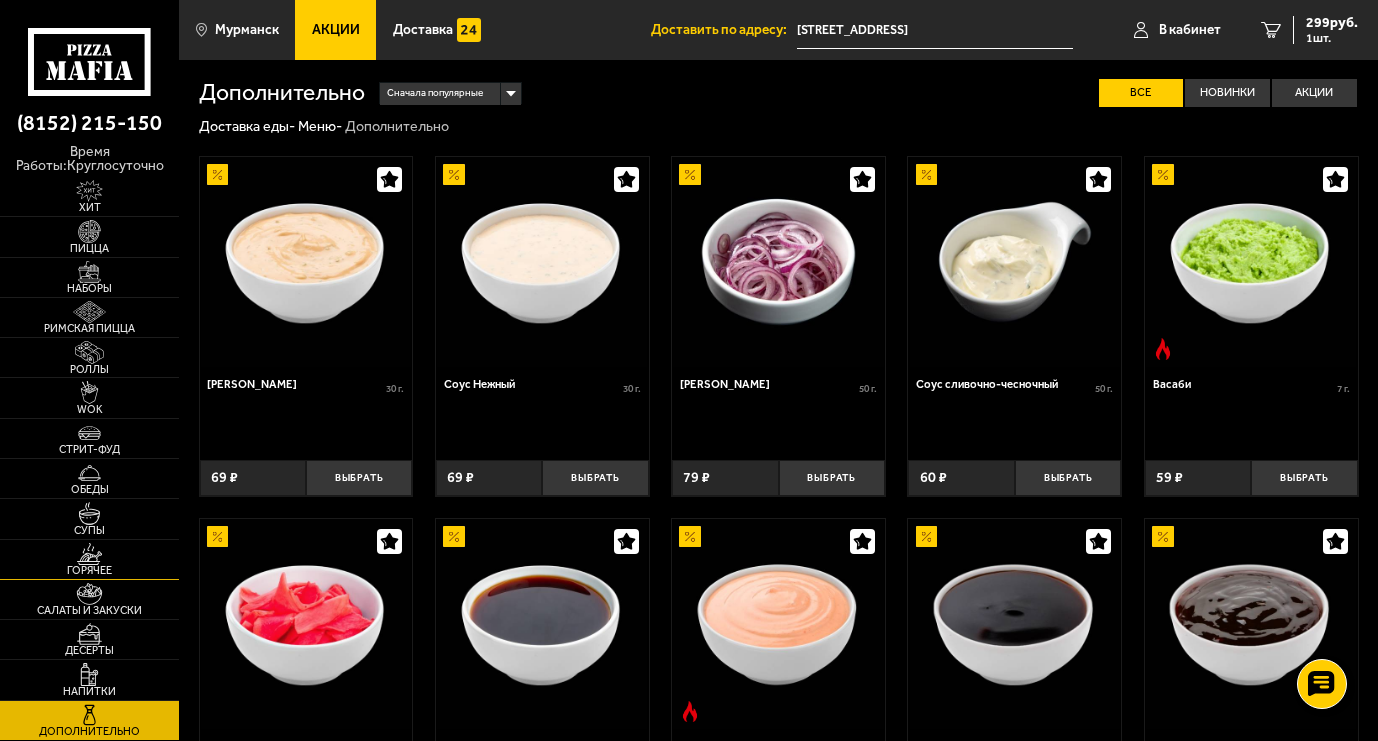 click on "Горячее" at bounding box center (89, 570) 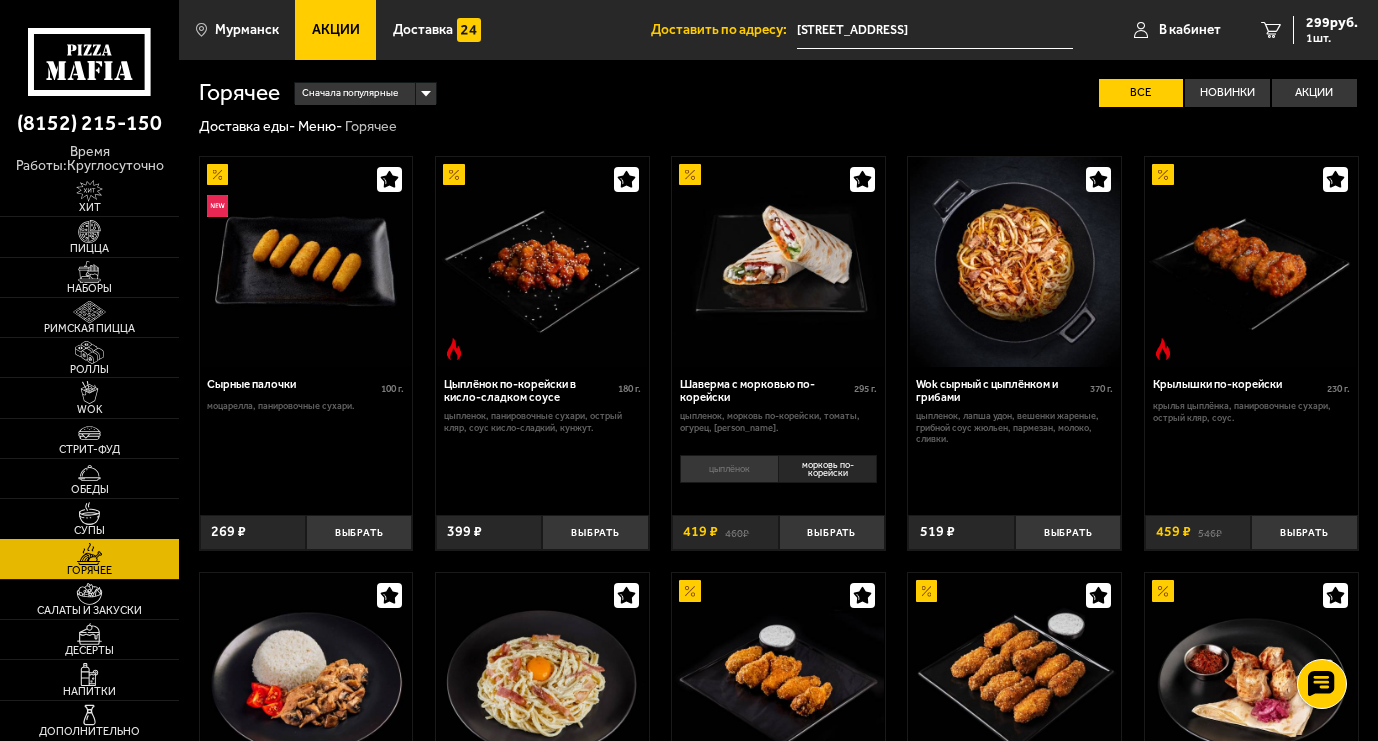 click on "Супы" at bounding box center [89, 530] 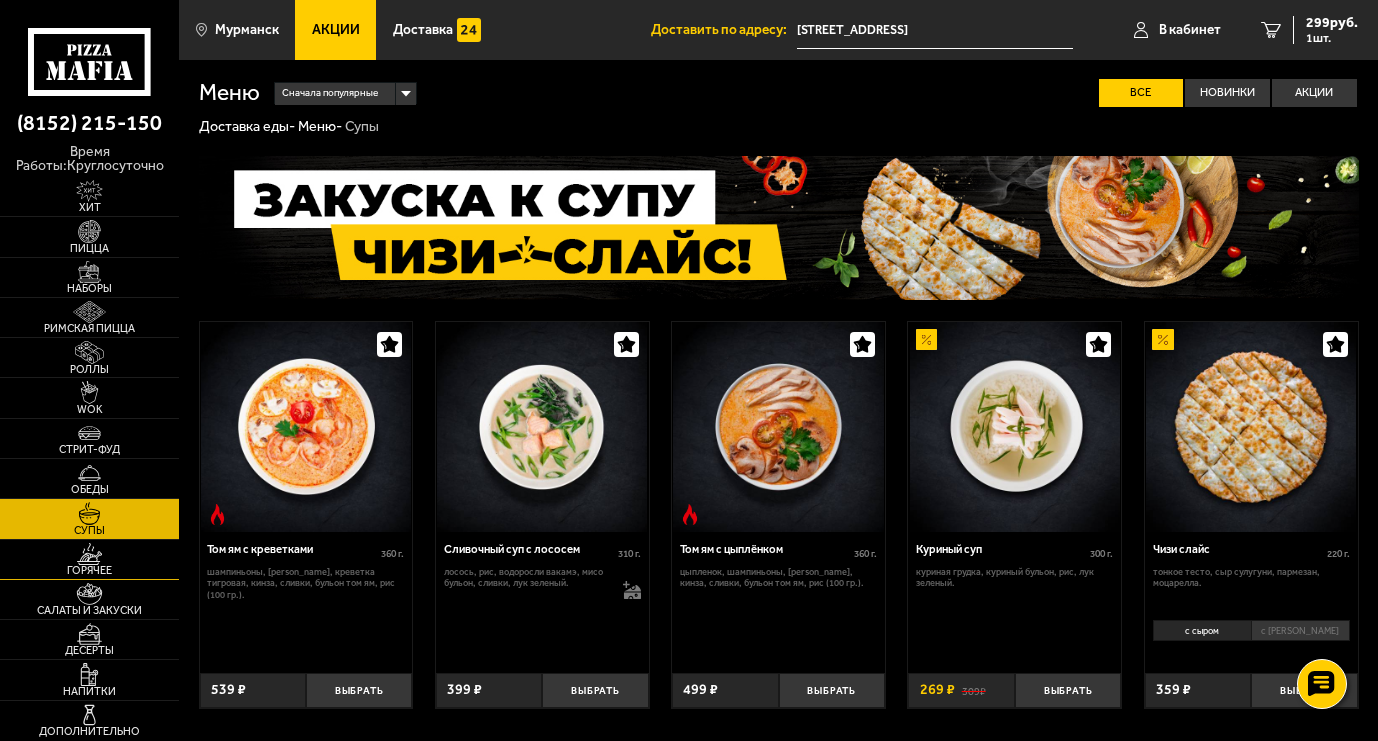 click on "Горячее" at bounding box center [89, 570] 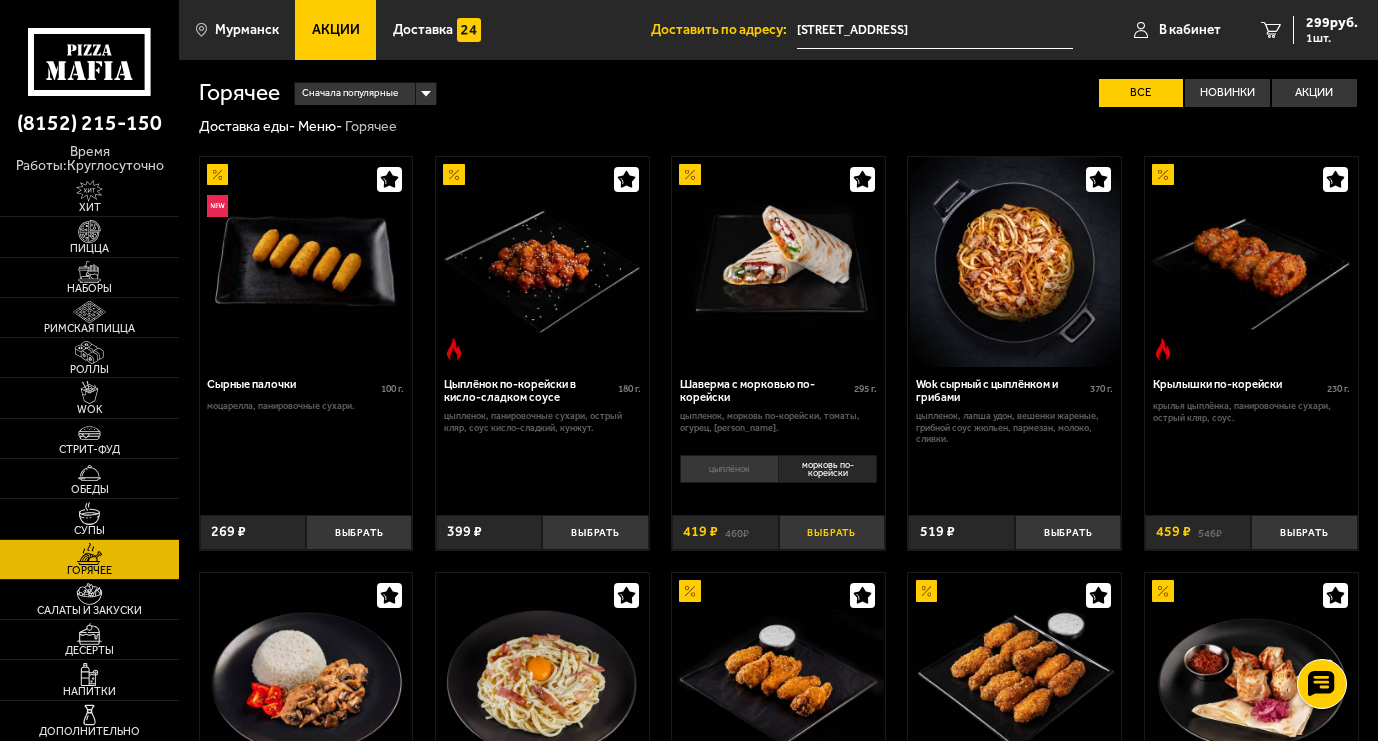 click on "Выбрать" at bounding box center (832, 532) 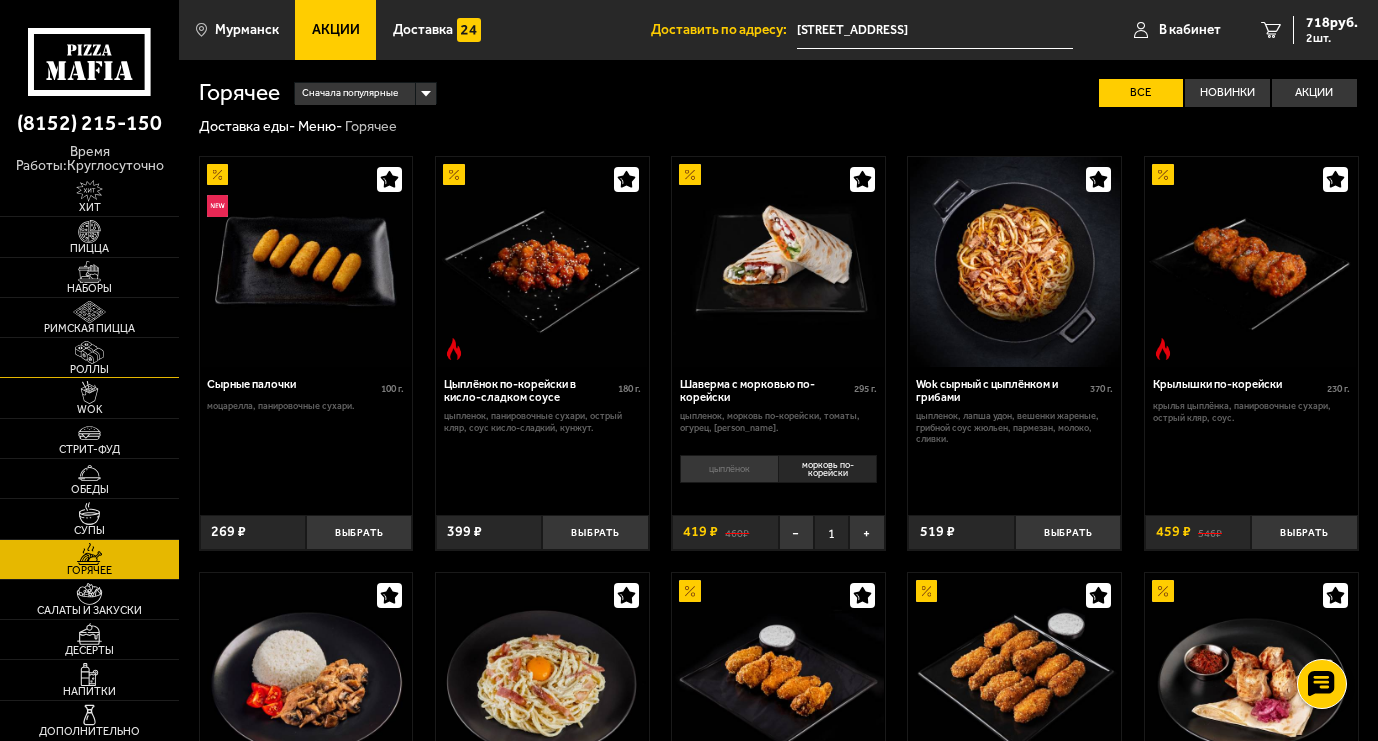 click on "Роллы" at bounding box center [89, 369] 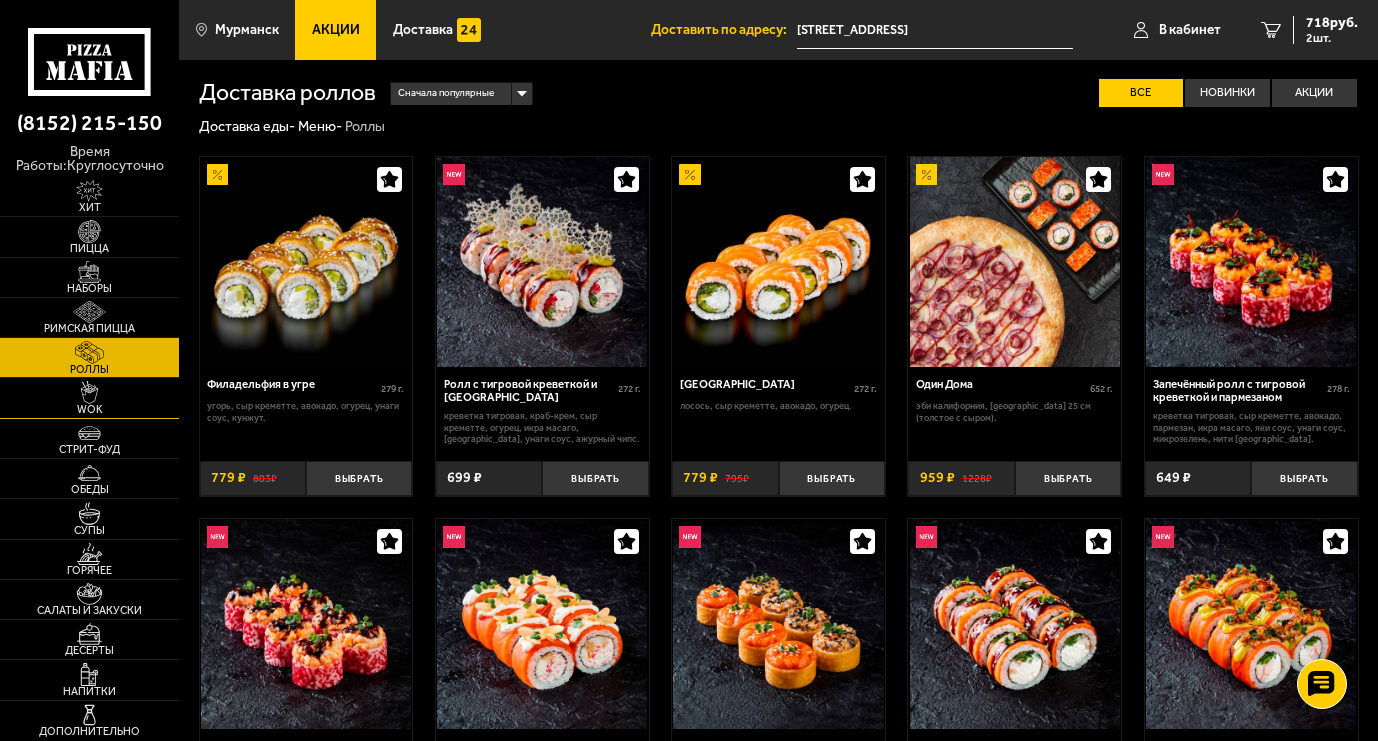 click at bounding box center [89, 392] 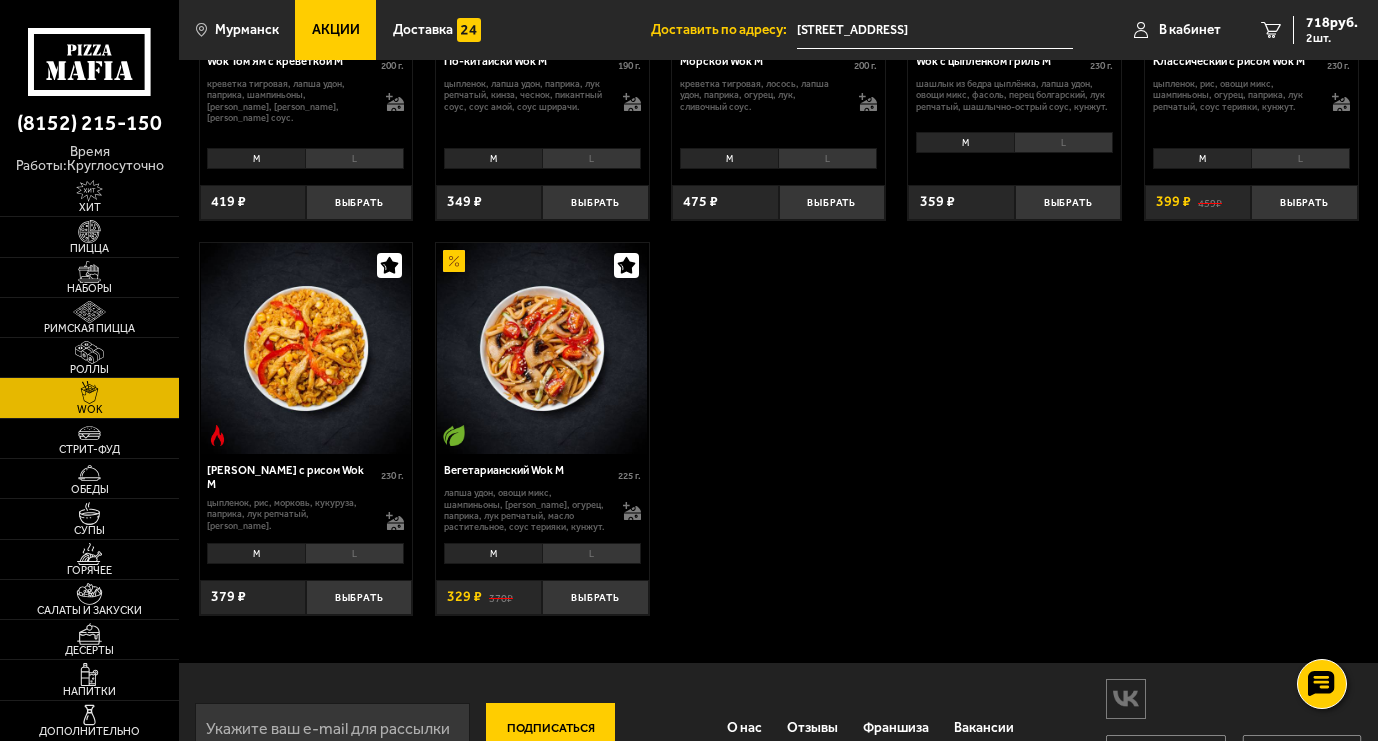 scroll, scrollTop: 900, scrollLeft: 0, axis: vertical 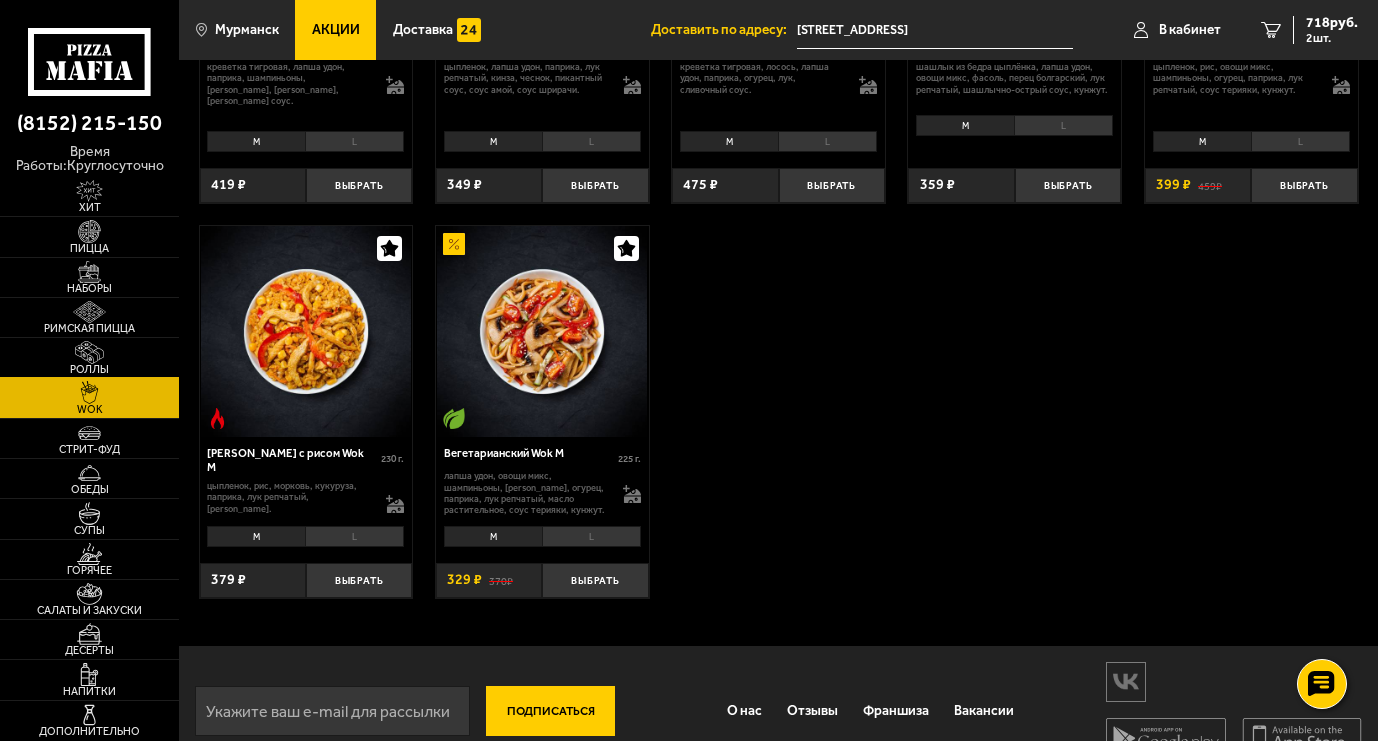 click on "Роллы" at bounding box center [89, 357] 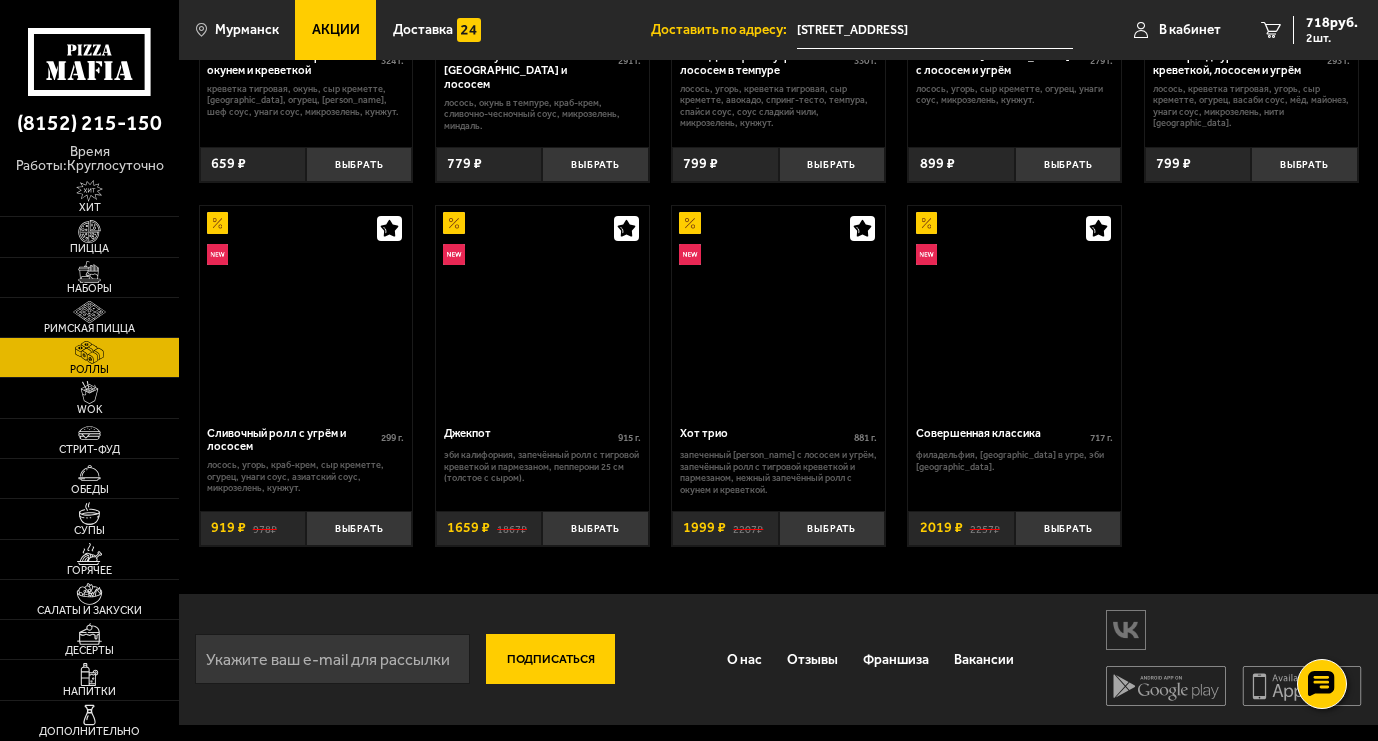 scroll, scrollTop: 0, scrollLeft: 0, axis: both 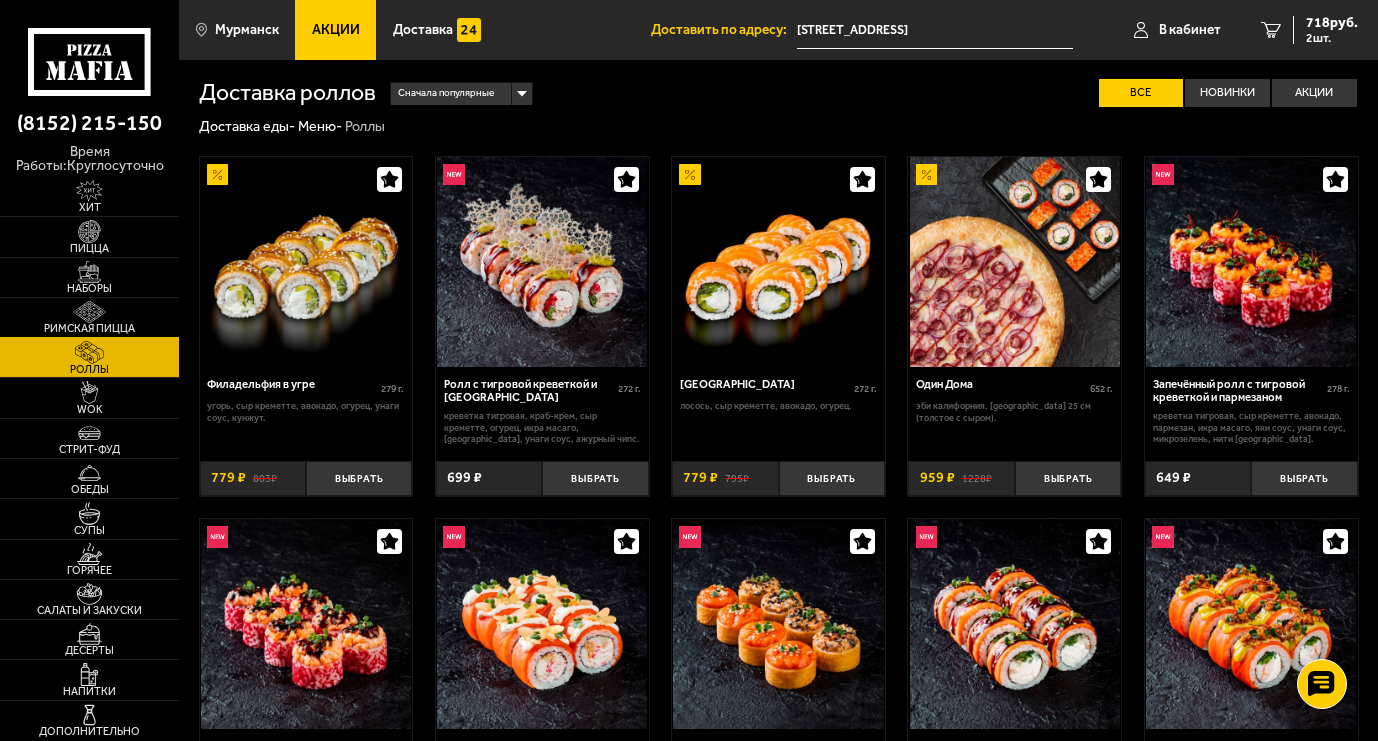 click at bounding box center [89, 312] 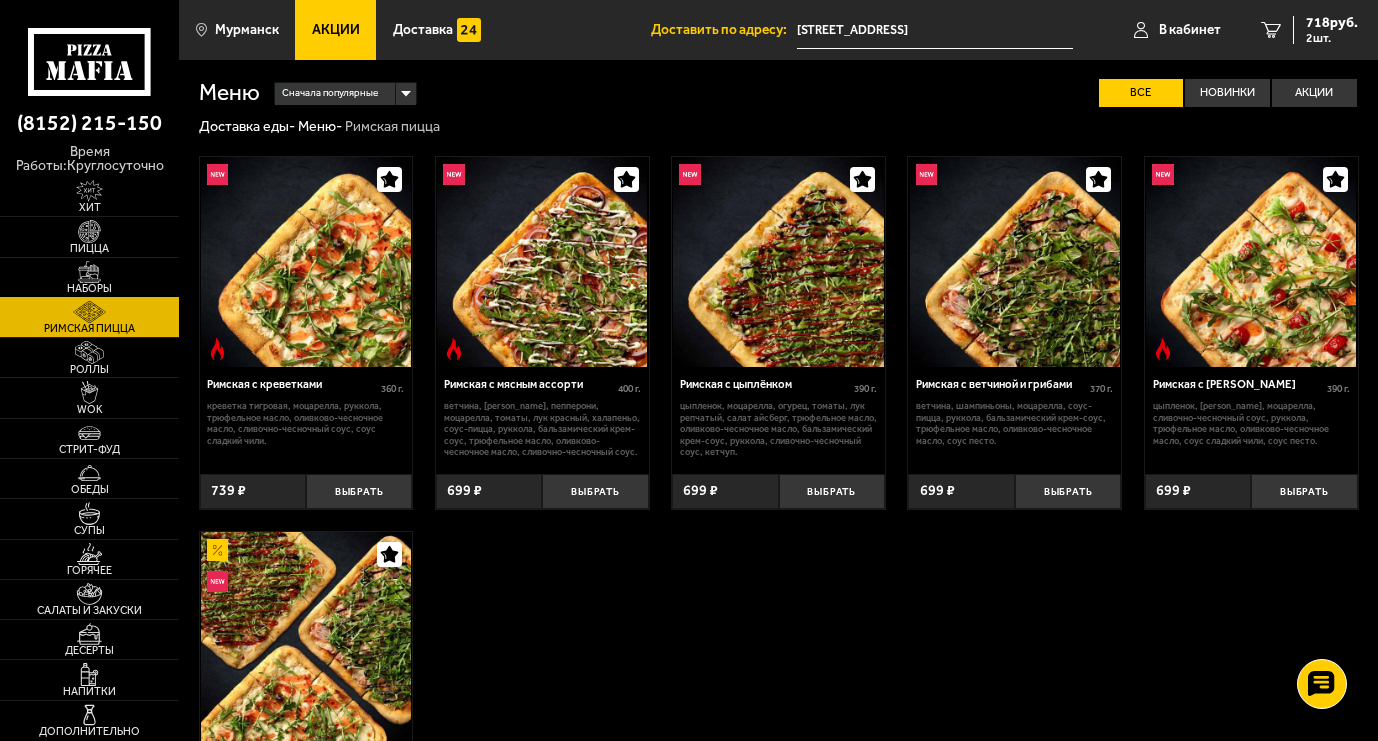 click at bounding box center [89, 272] 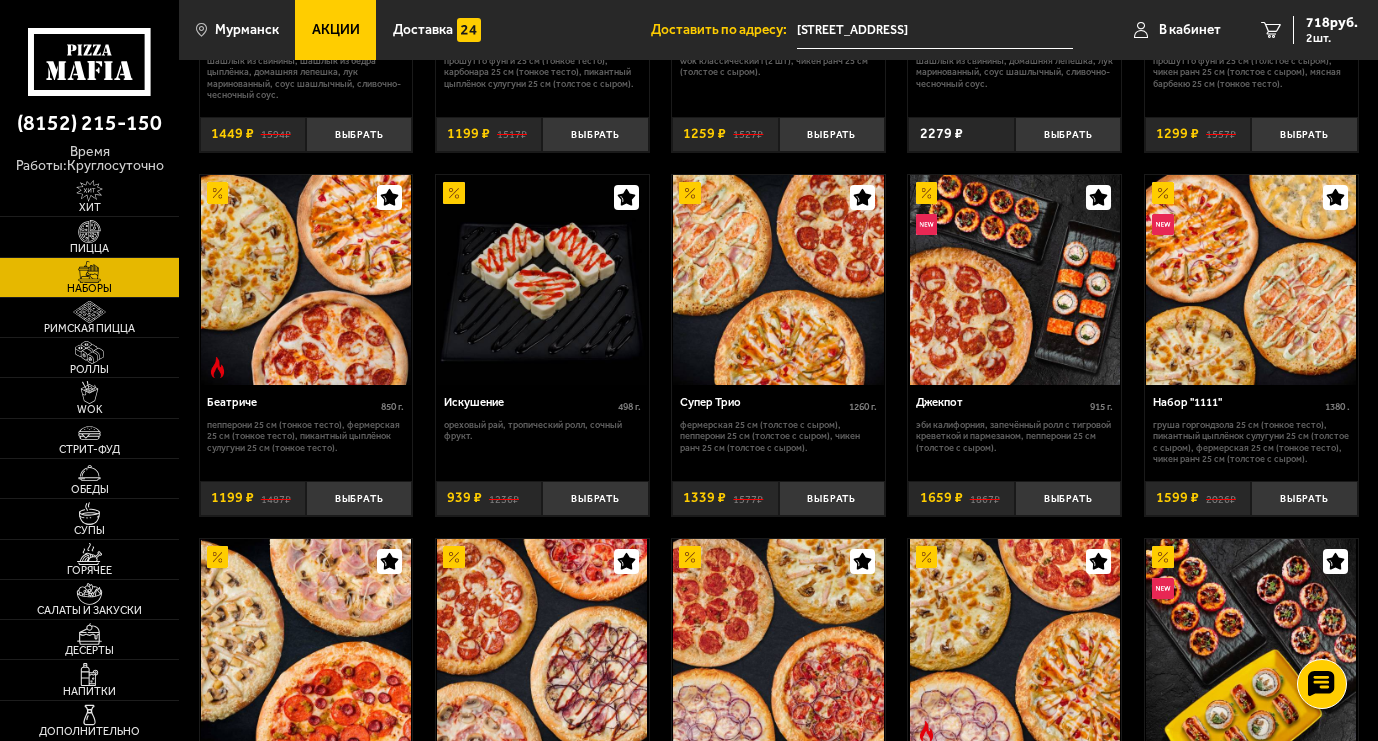 scroll, scrollTop: 1100, scrollLeft: 0, axis: vertical 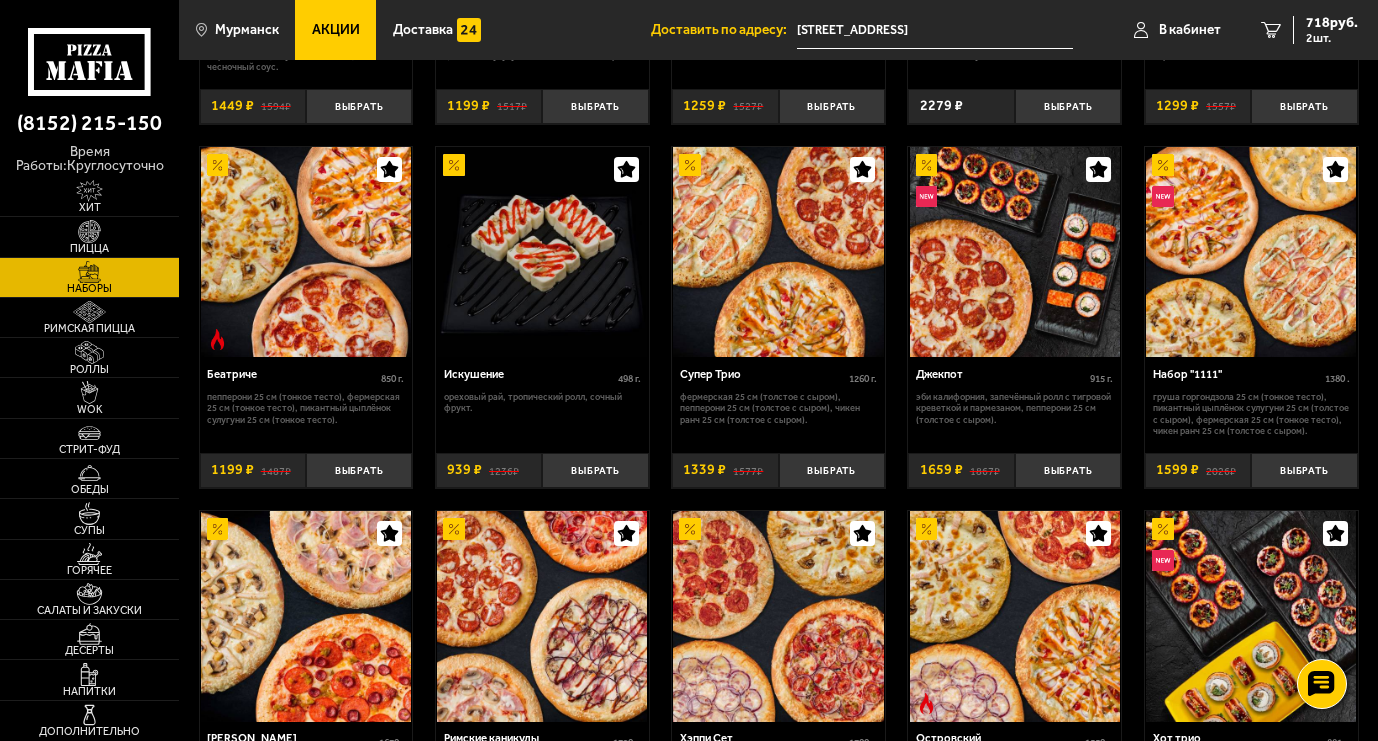 click at bounding box center [306, 252] 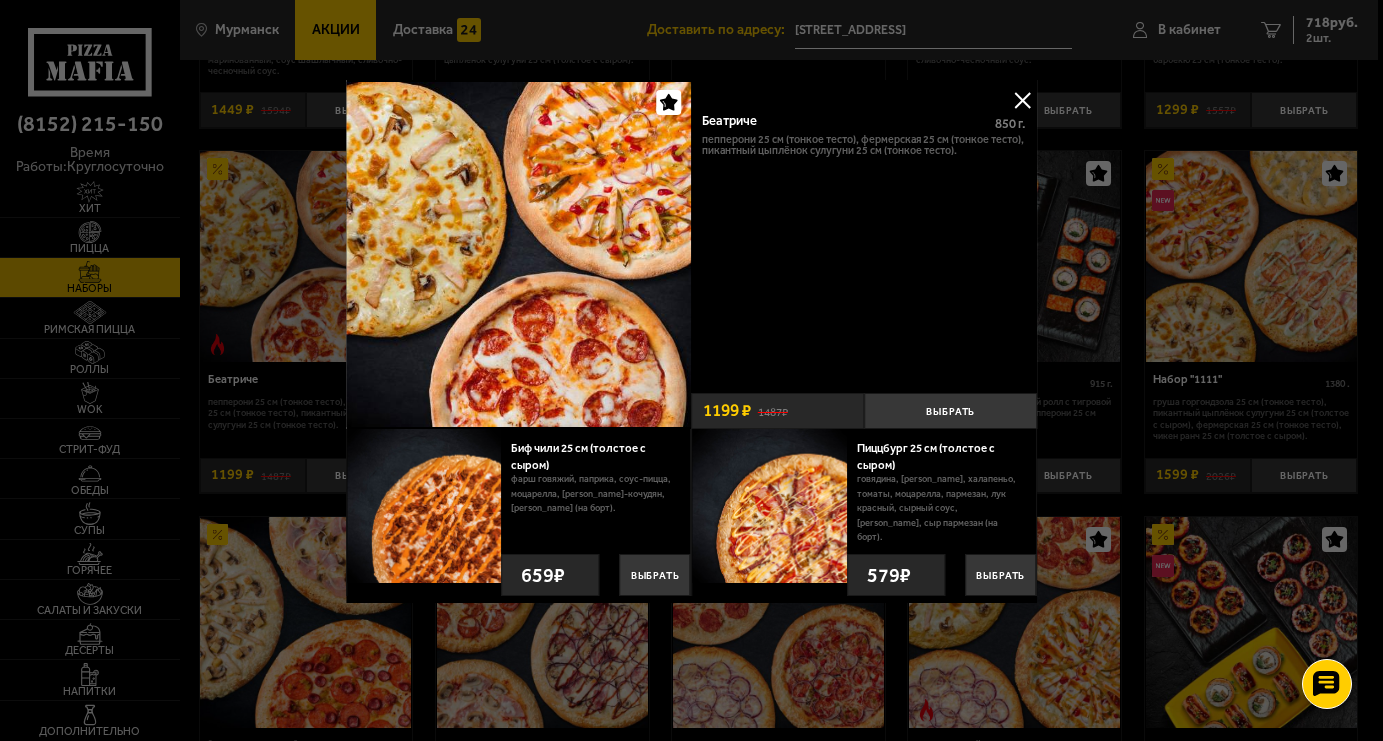 click at bounding box center [1022, 100] 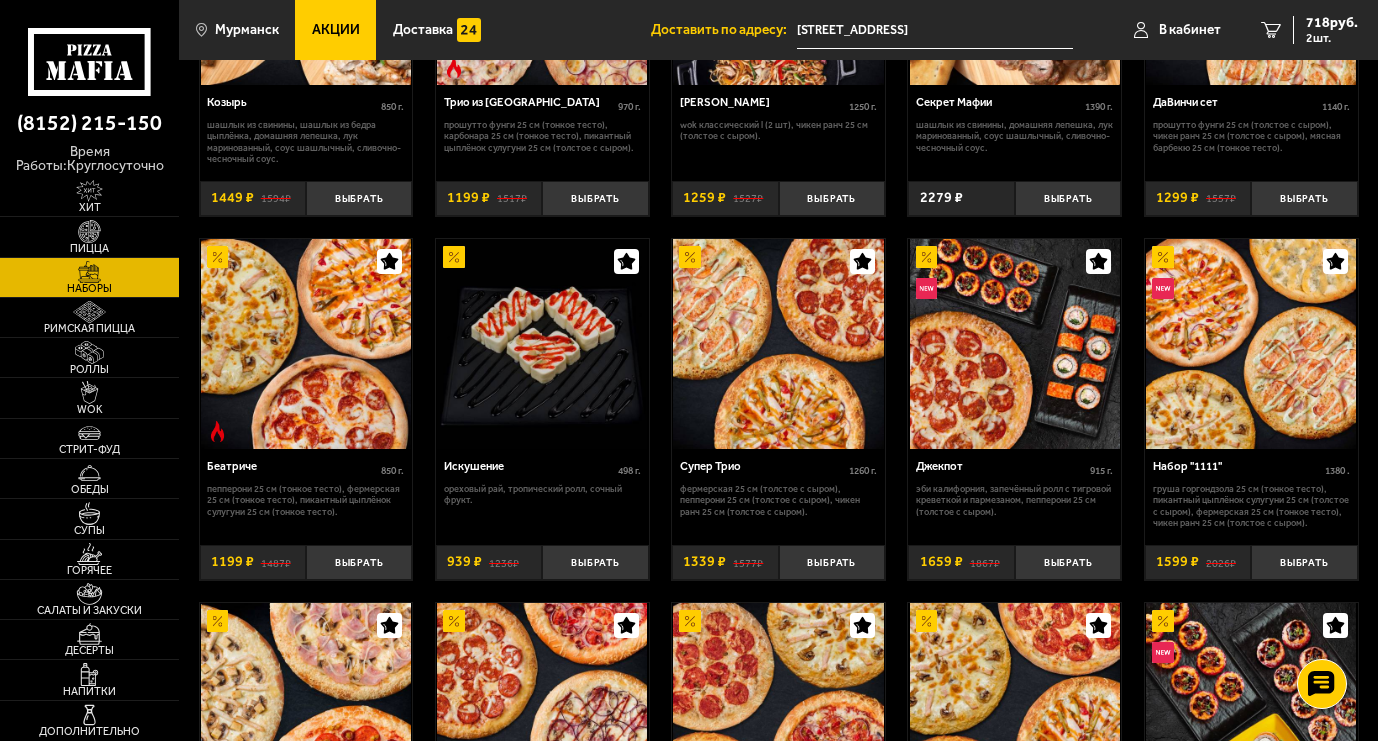 scroll, scrollTop: 1000, scrollLeft: 0, axis: vertical 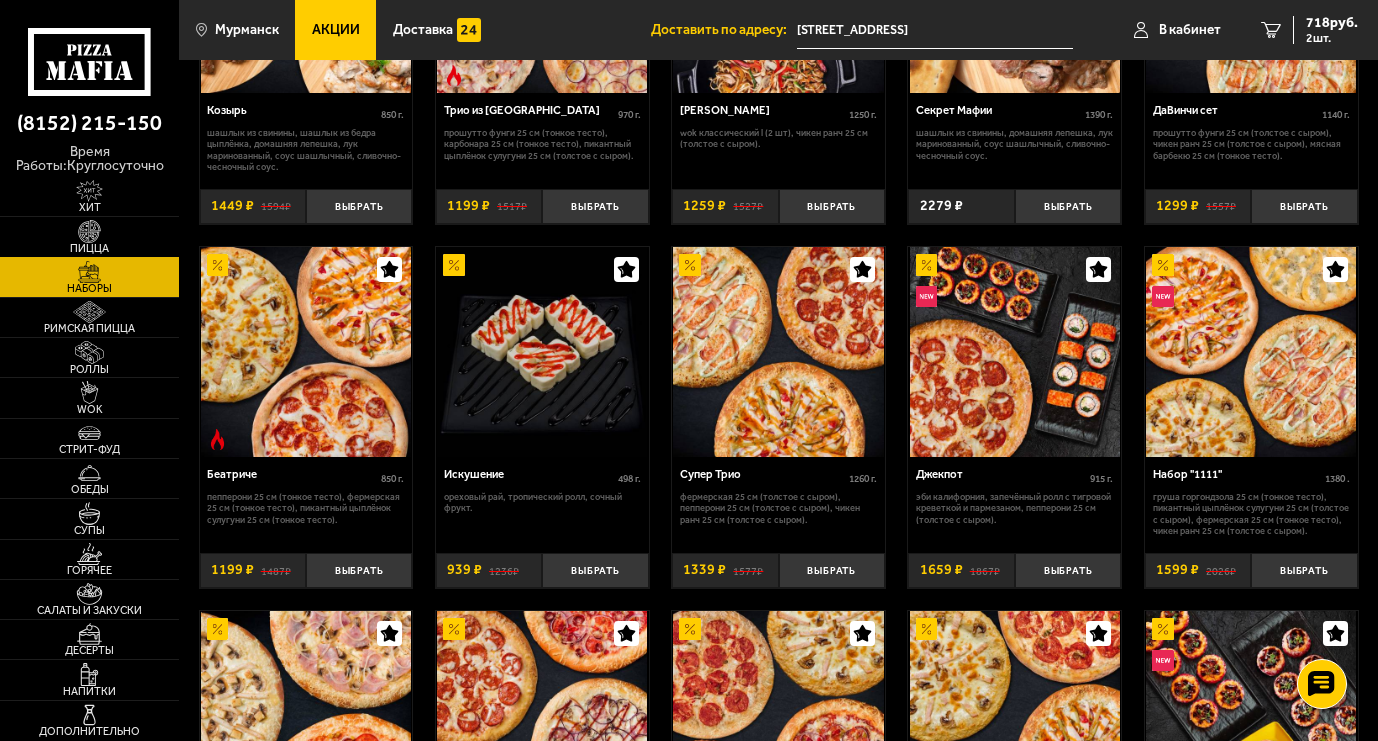click at bounding box center [89, 231] 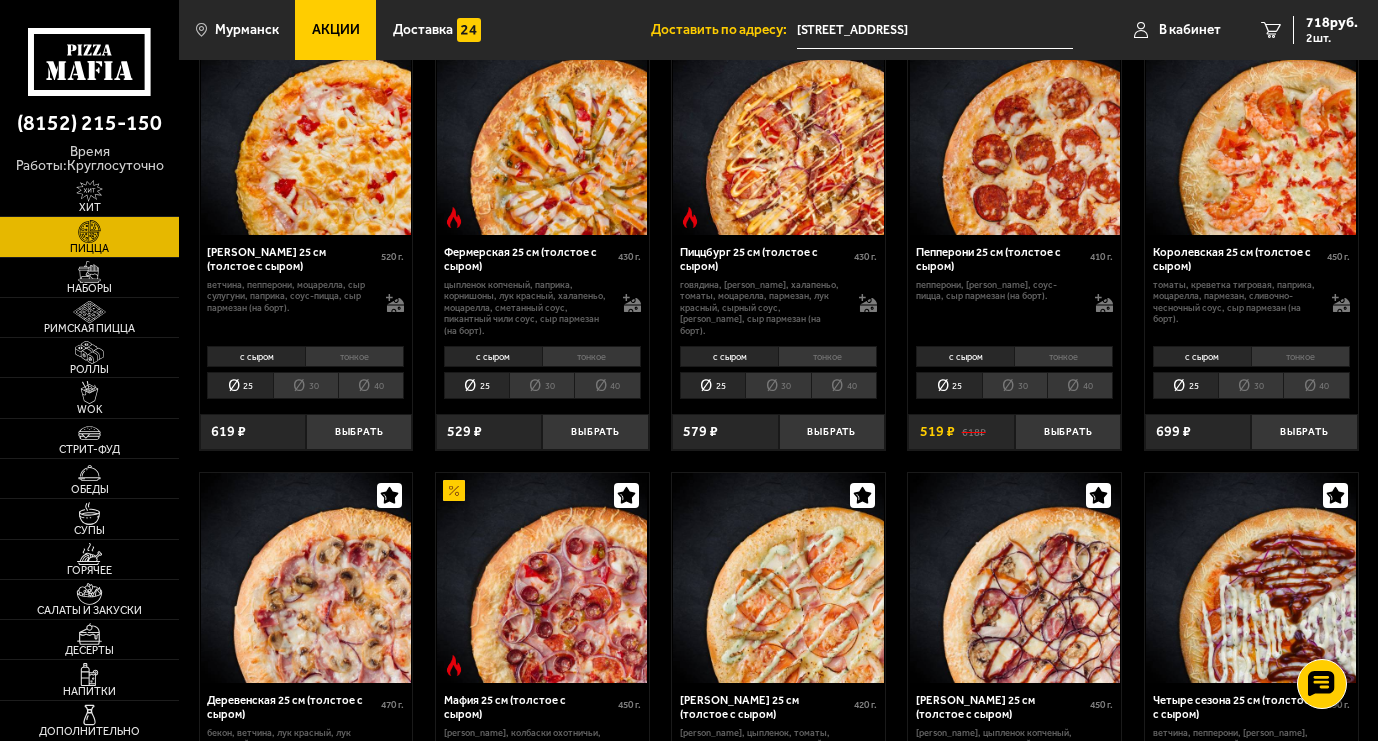 scroll, scrollTop: 1200, scrollLeft: 0, axis: vertical 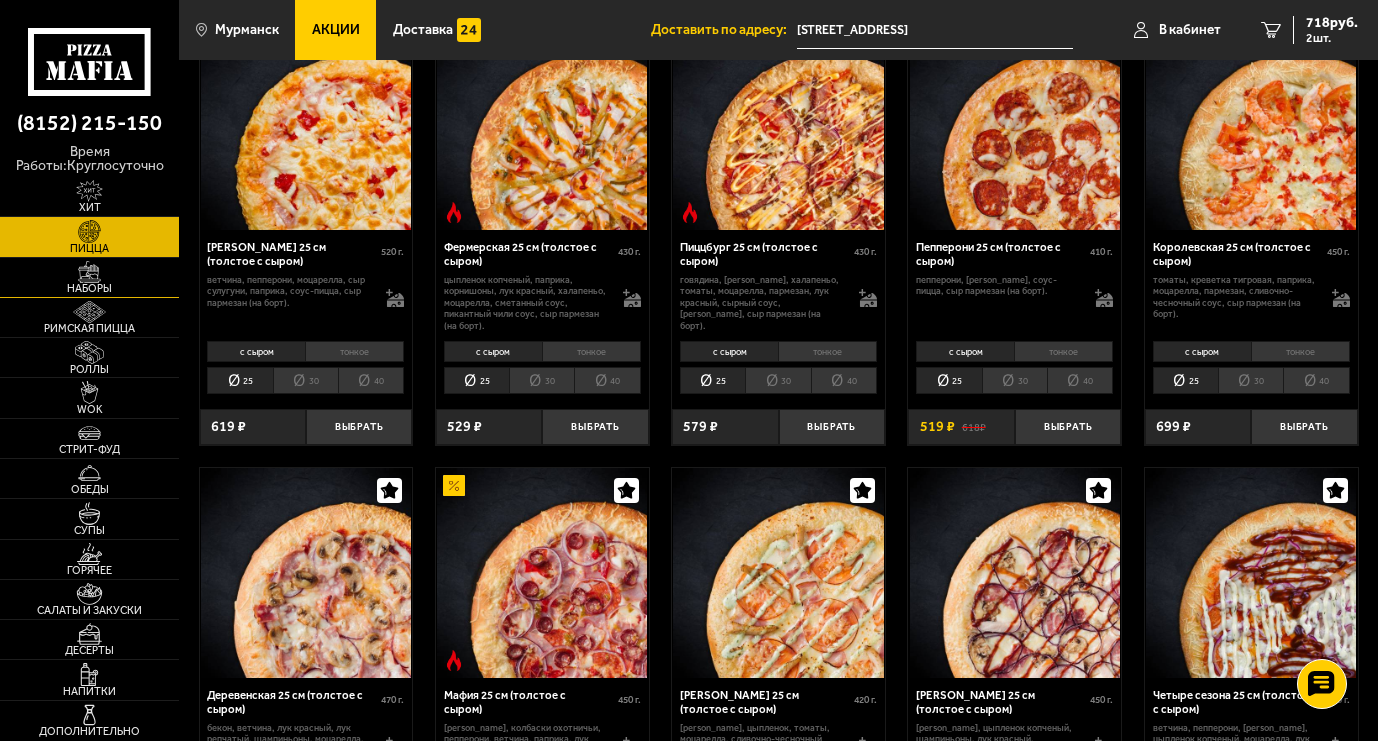 click at bounding box center (89, 272) 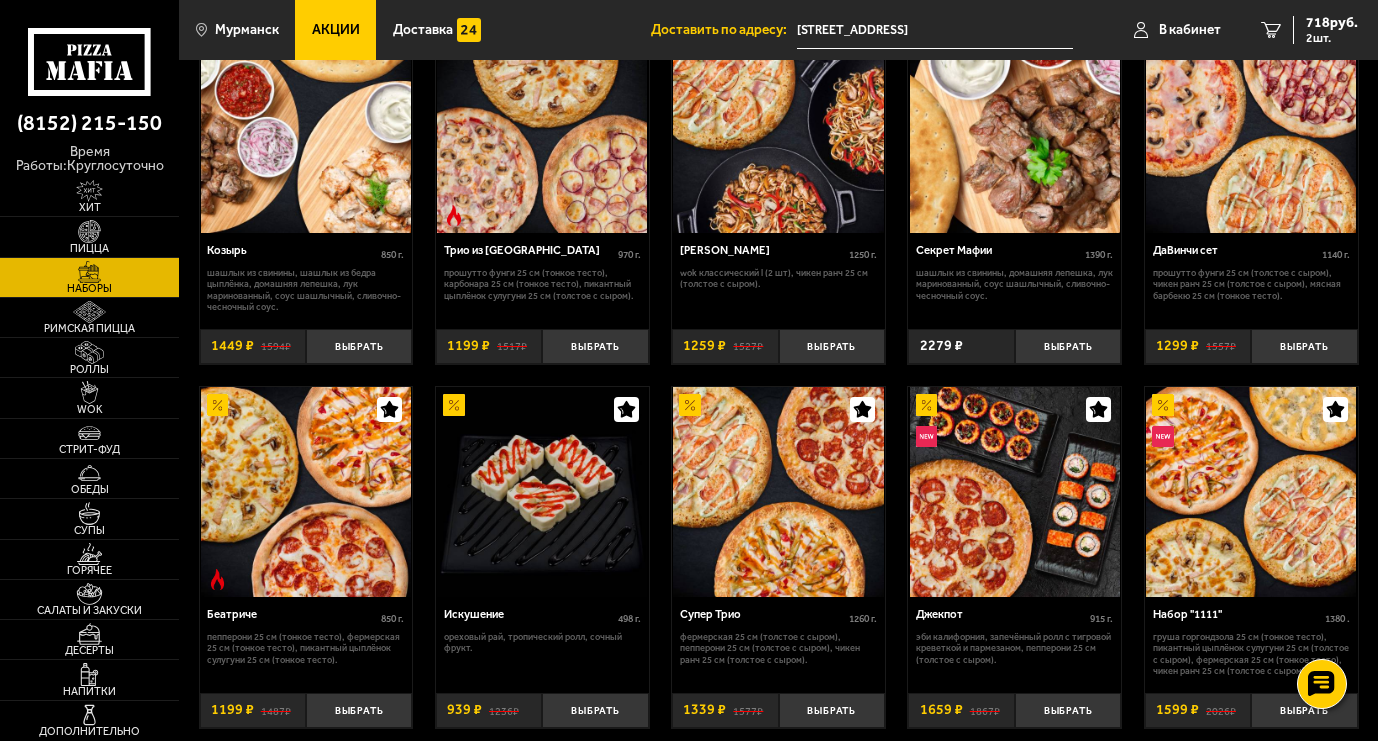 scroll, scrollTop: 900, scrollLeft: 0, axis: vertical 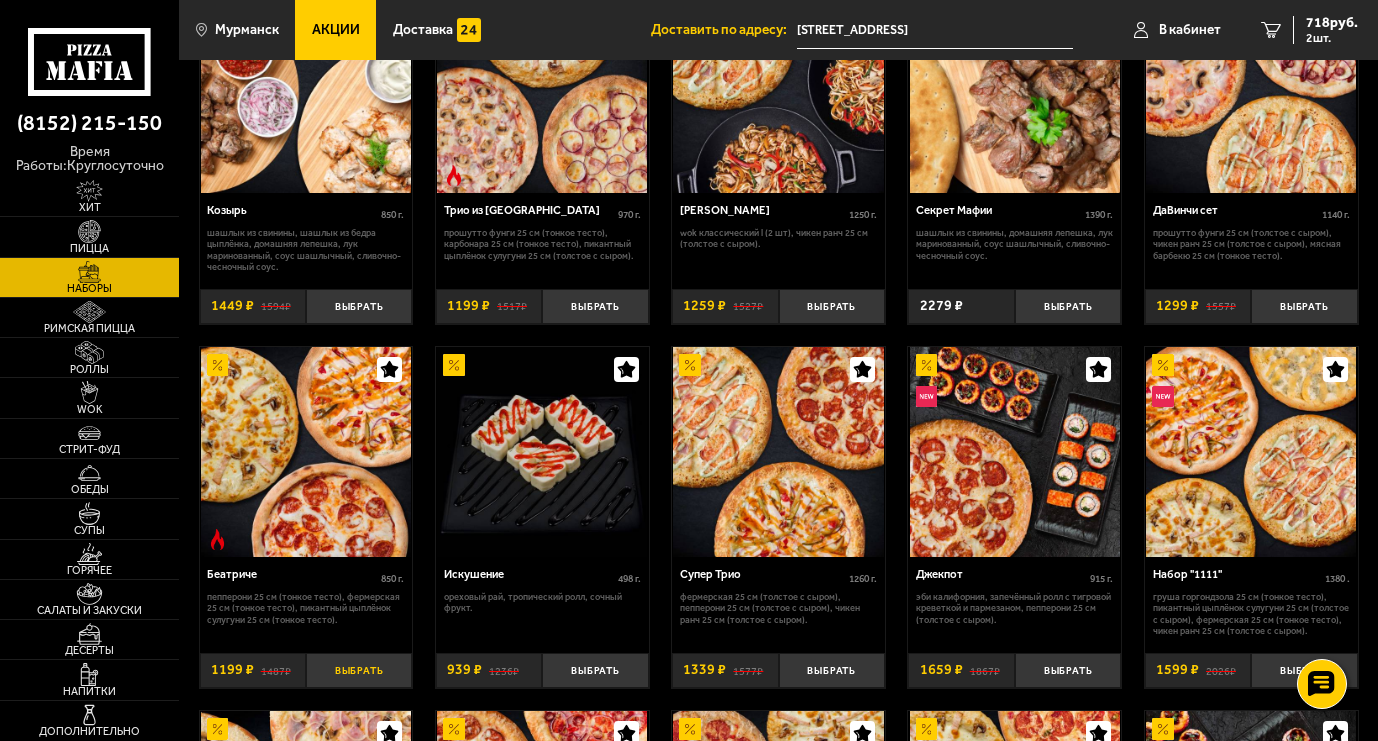 click on "Выбрать" at bounding box center (359, 670) 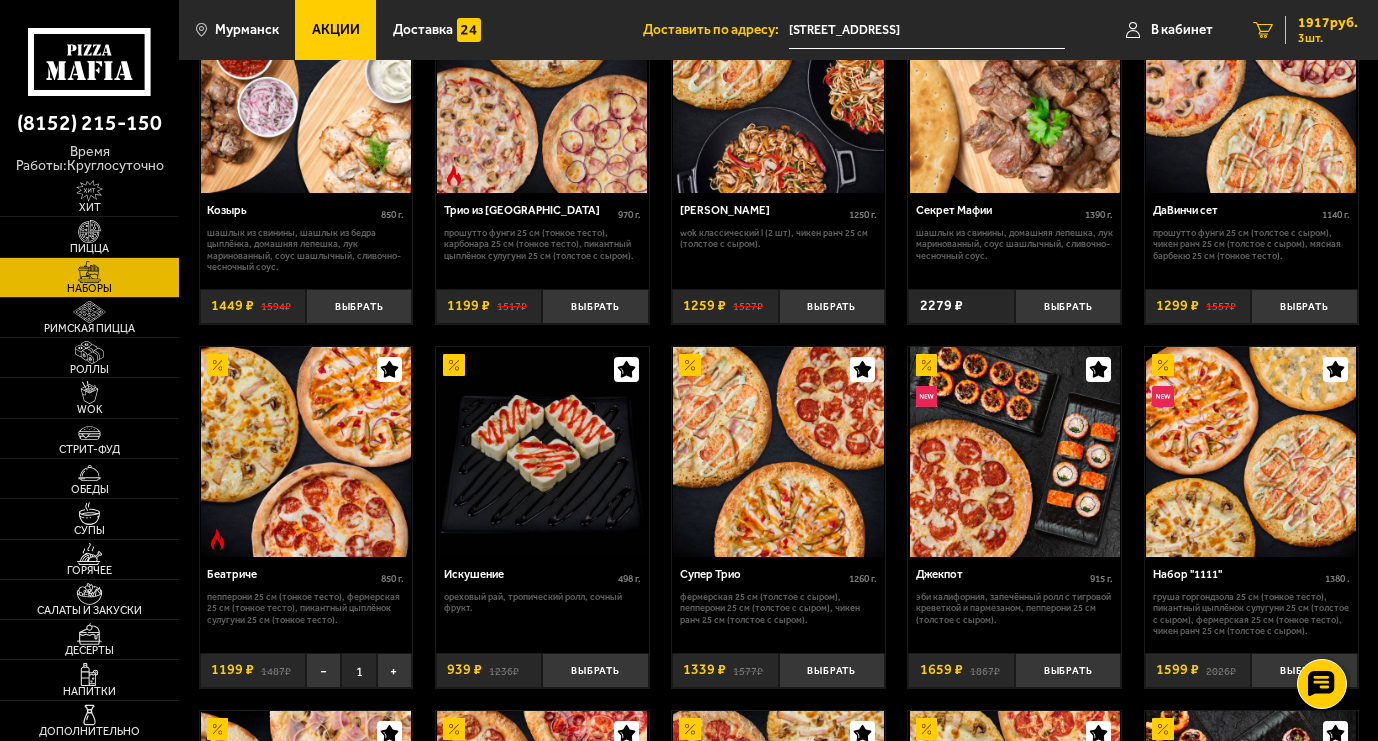 click on "3  шт." at bounding box center [1328, 38] 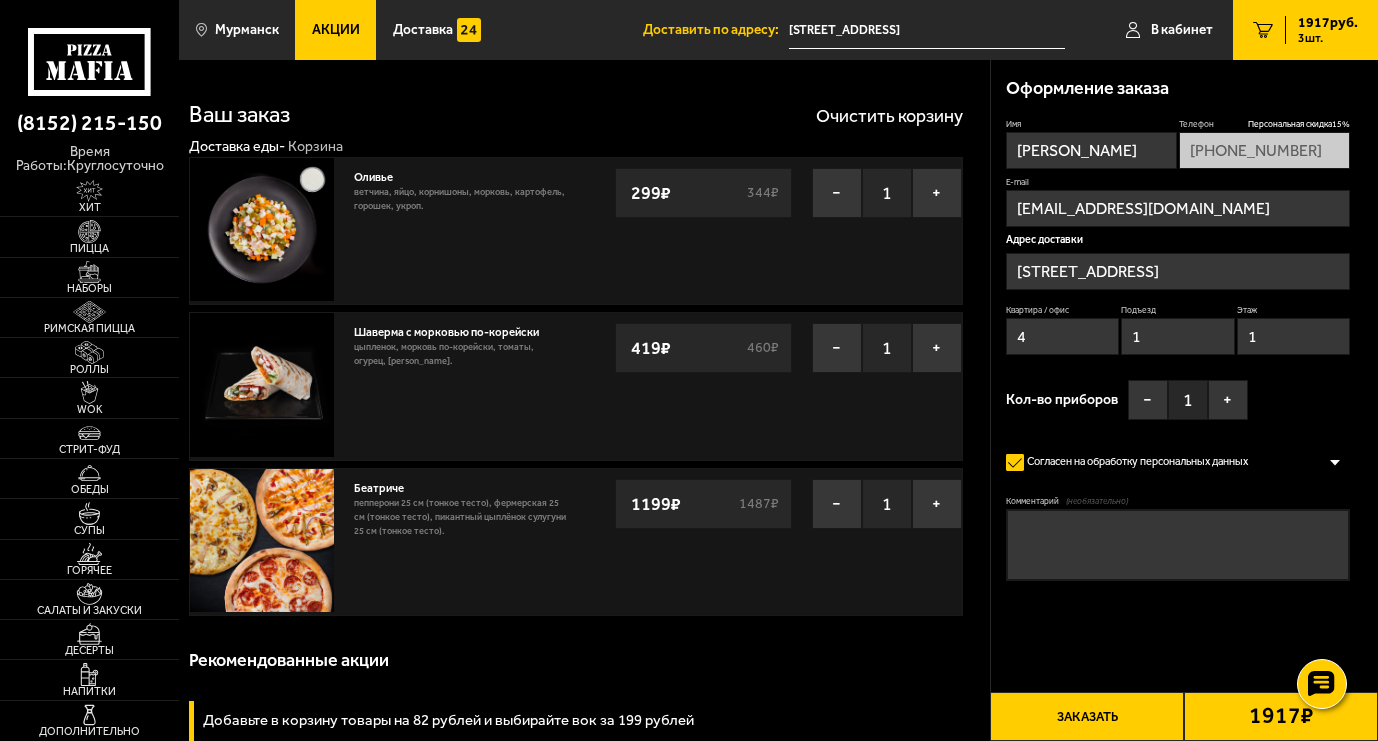 click on "Заказать" at bounding box center [1087, 716] 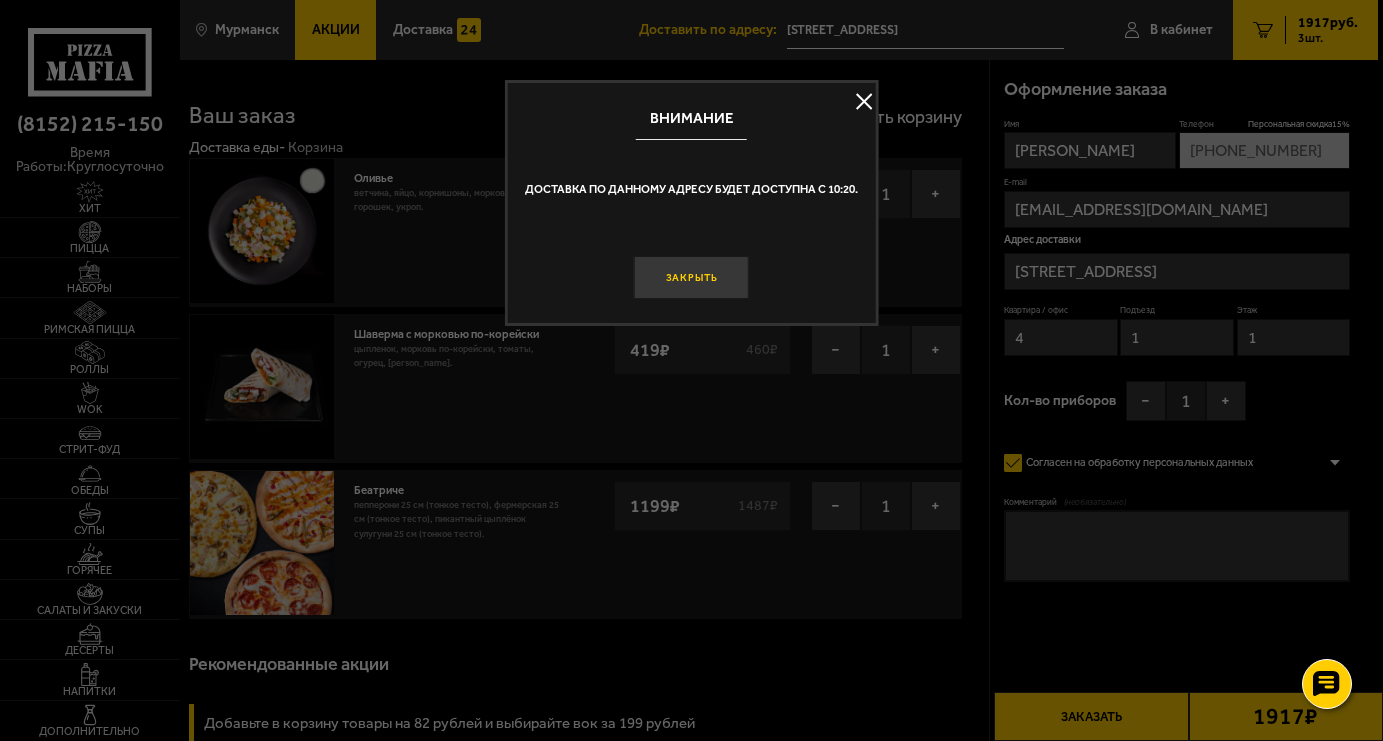click on "Закрыть" at bounding box center [691, 277] 